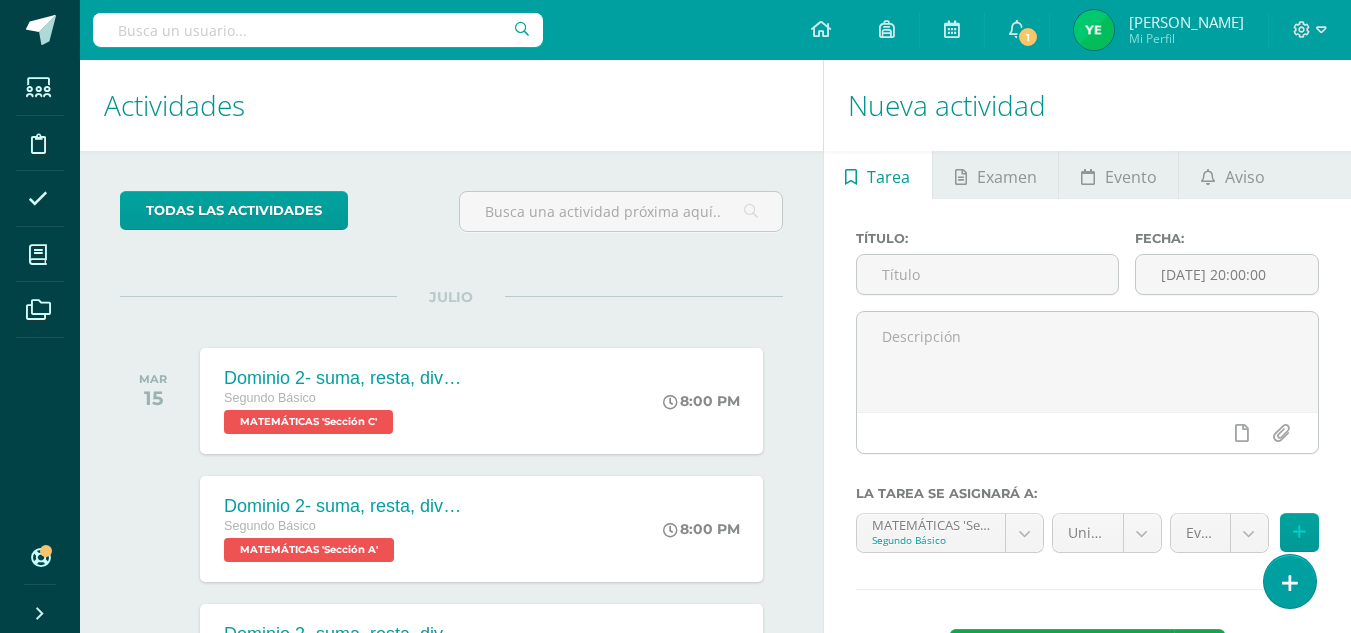 scroll, scrollTop: 0, scrollLeft: 0, axis: both 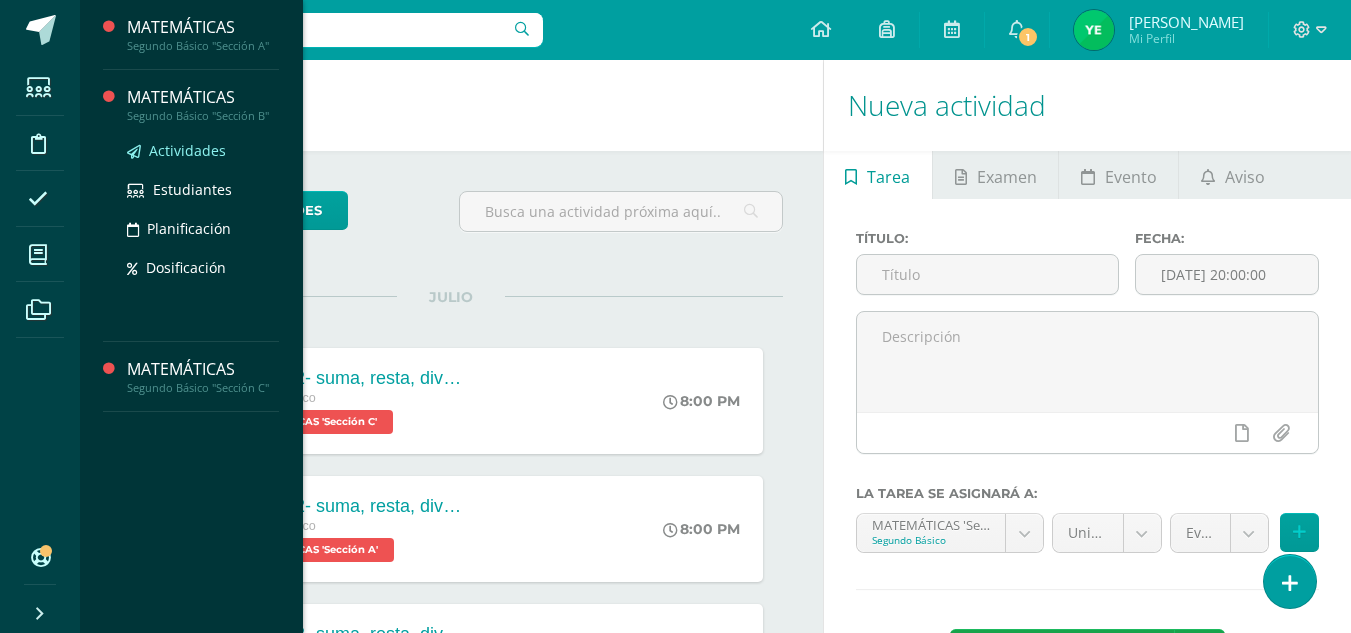 click on "Actividades" at bounding box center [187, 150] 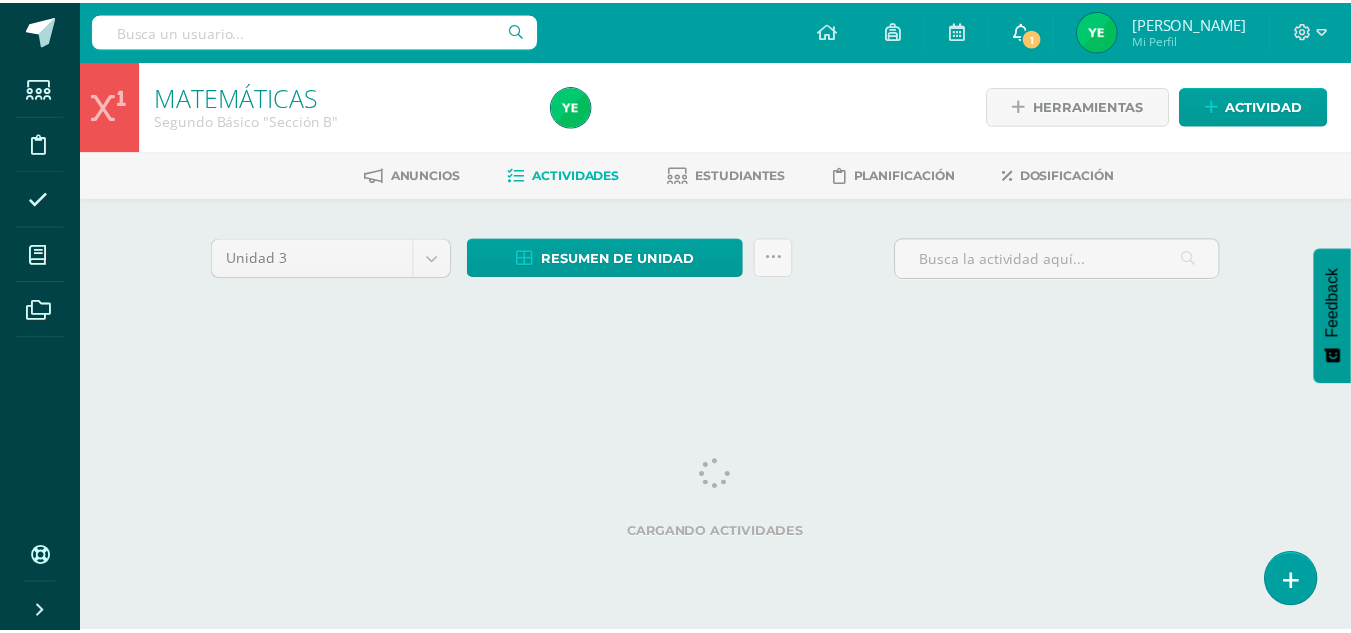 scroll, scrollTop: 0, scrollLeft: 0, axis: both 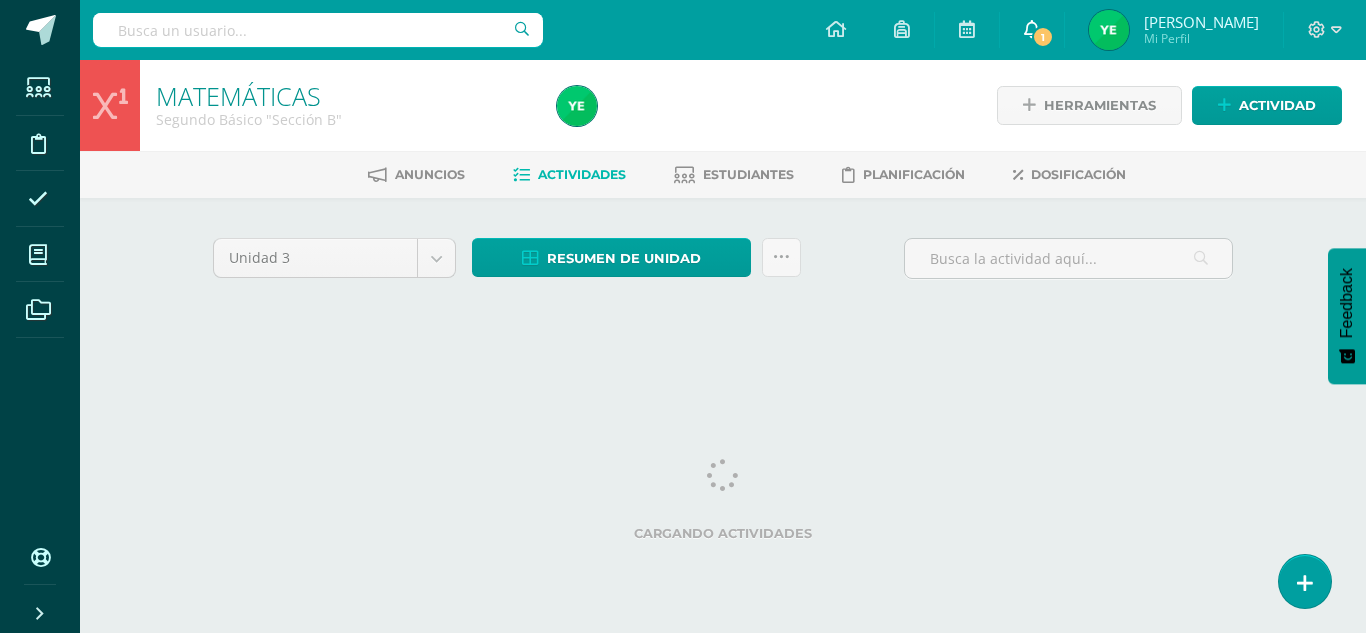 click on "1" at bounding box center [1043, 37] 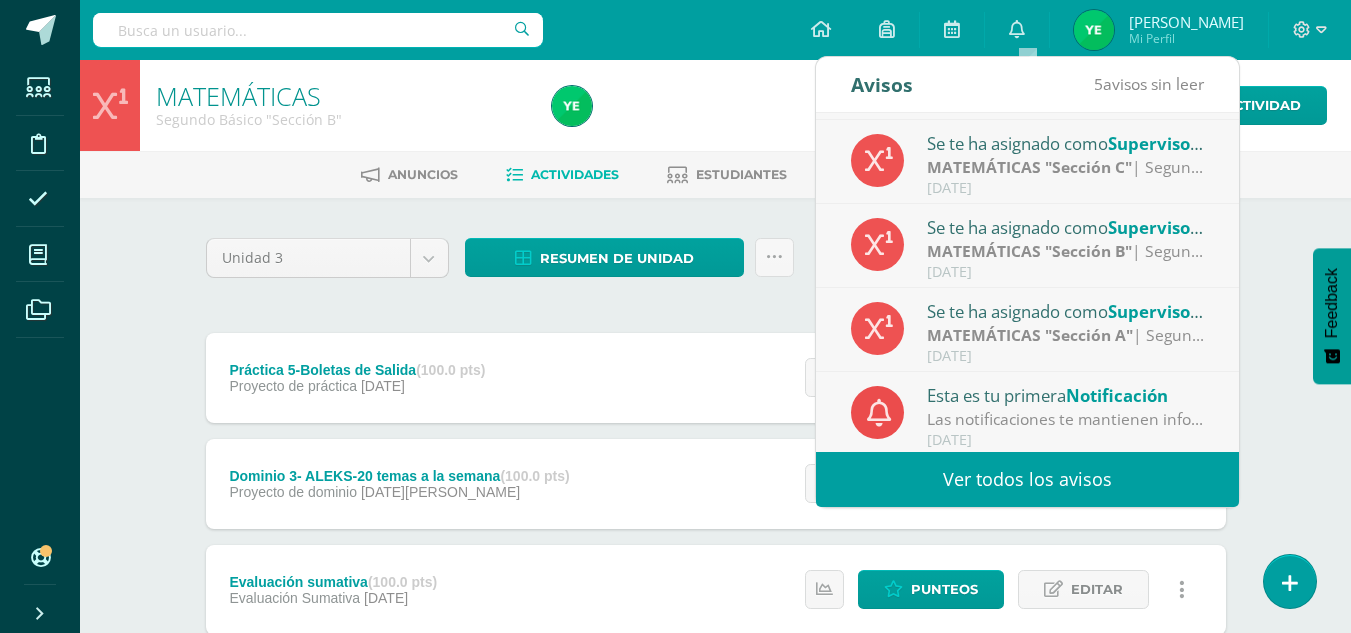 scroll, scrollTop: 81, scrollLeft: 0, axis: vertical 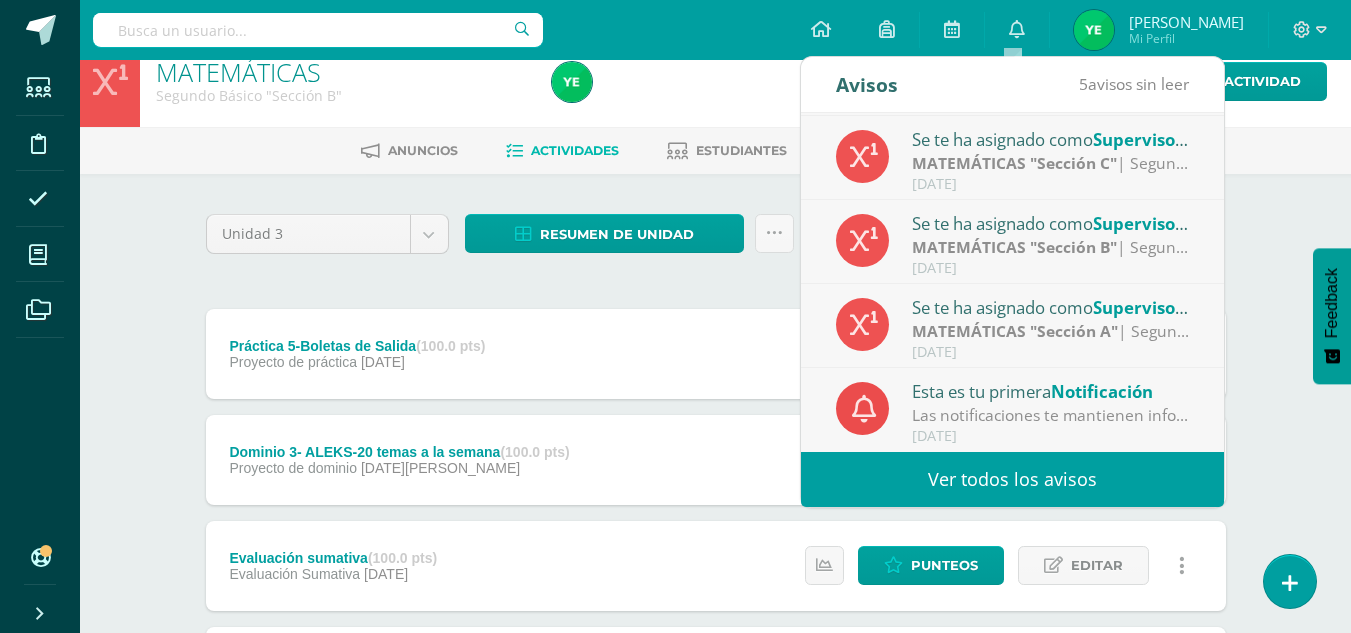 click on "Las notificaciones te mantienen informado todo el tiempo ¡para que nunca te pierdas nada!" at bounding box center (1051, 415) 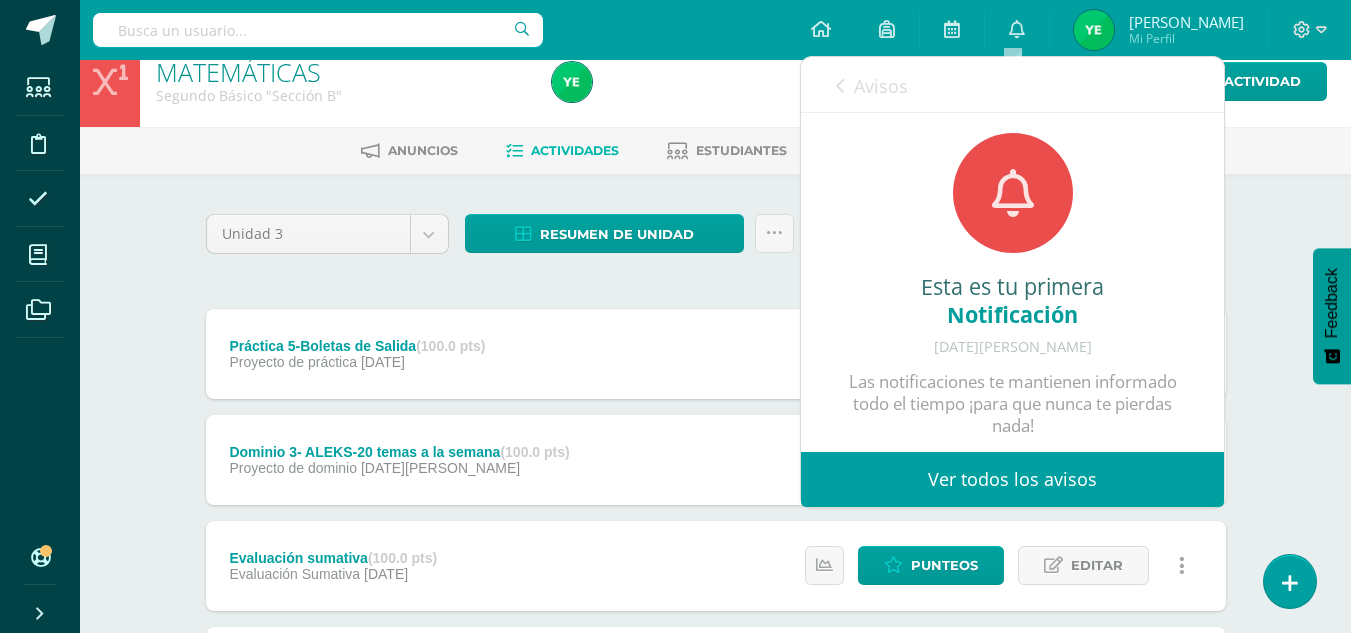 scroll, scrollTop: 26, scrollLeft: 0, axis: vertical 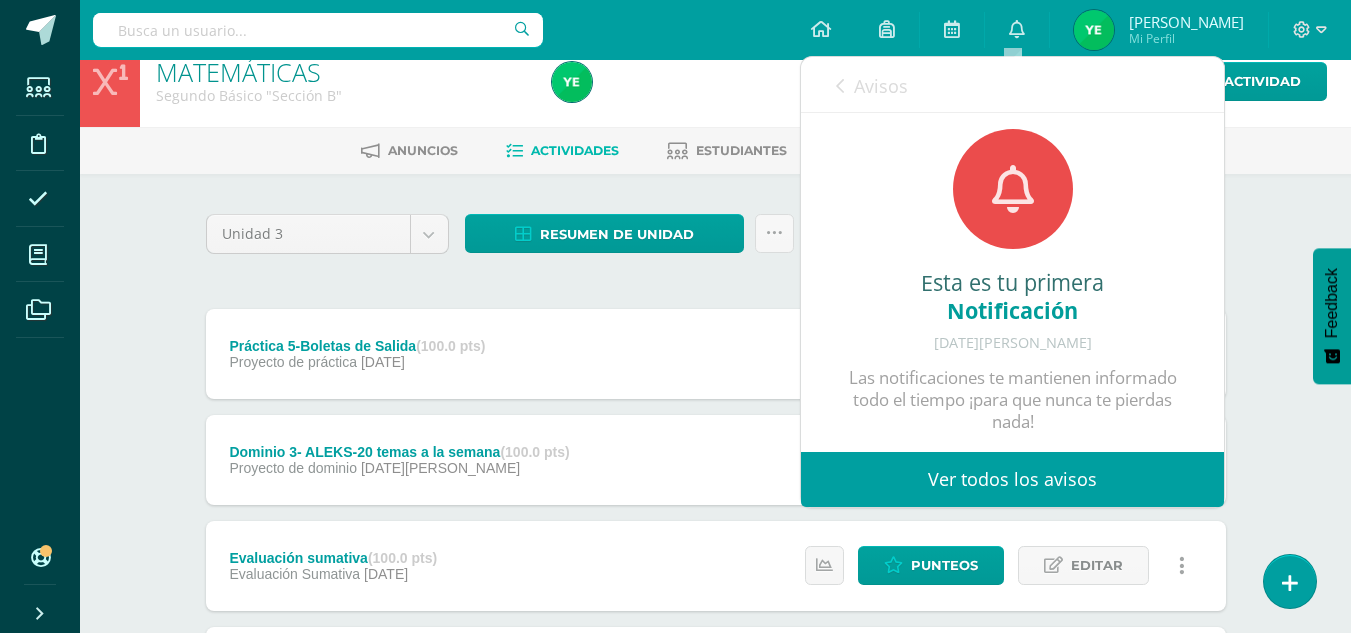 click on "Ver todos los avisos" at bounding box center [1012, 479] 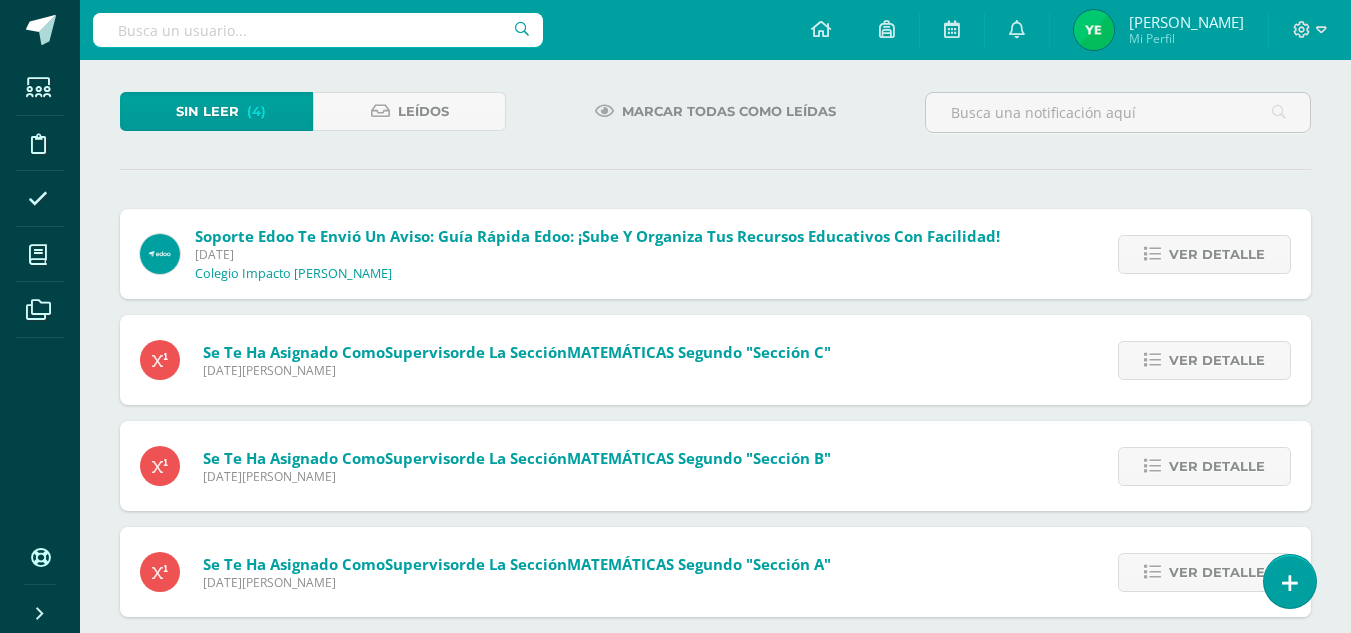 scroll, scrollTop: 123, scrollLeft: 0, axis: vertical 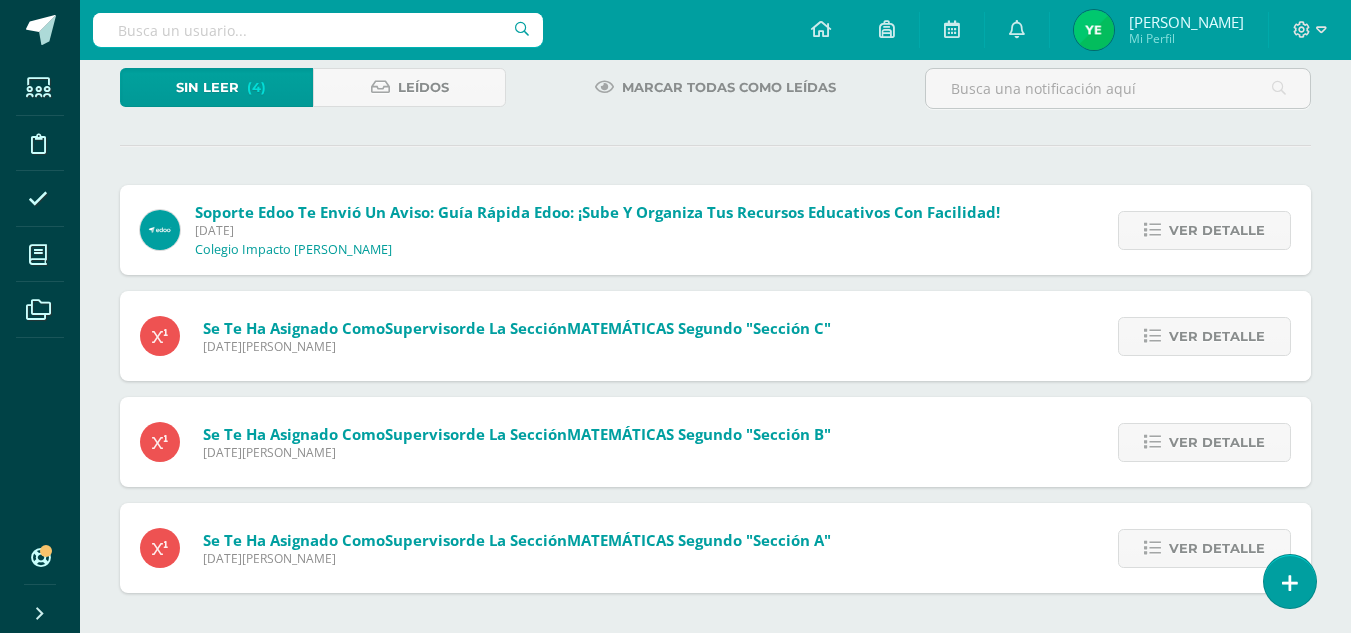 click on "Soporte Edoo te envió un aviso: Guía Rápida Edoo: ¡Sube y Organiza tus Recursos Educativos con Facilidad!" at bounding box center [597, 212] 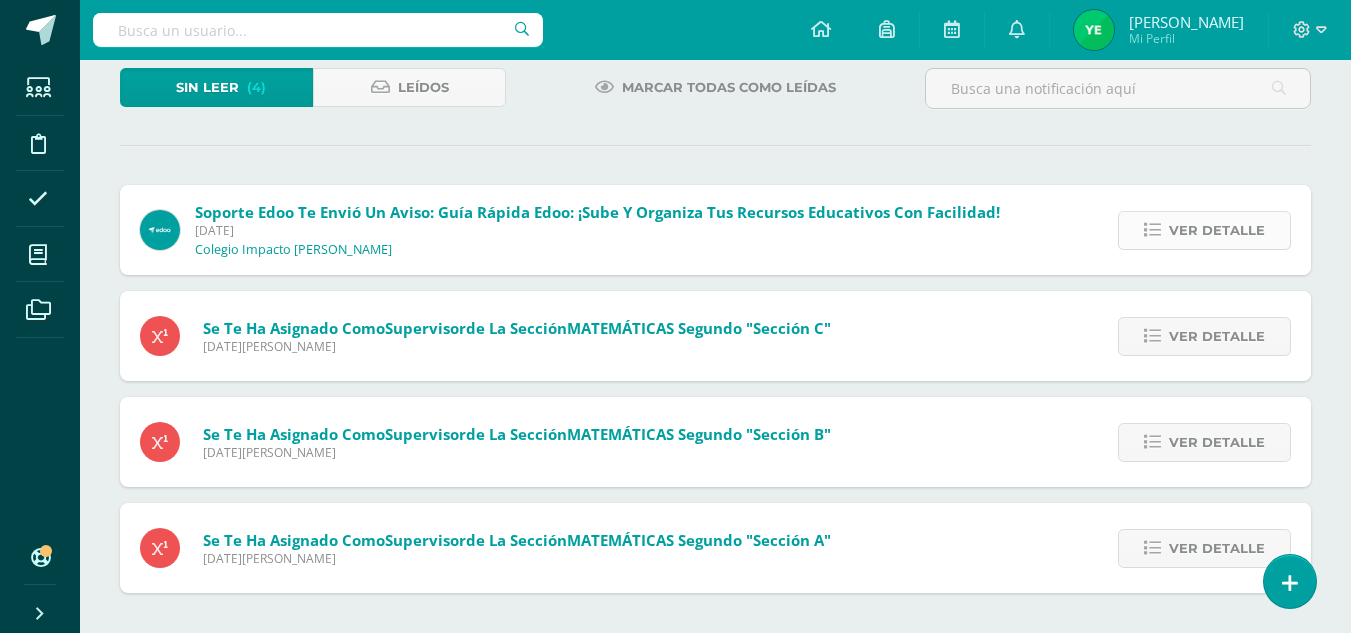 click on "Ver detalle" at bounding box center [1217, 230] 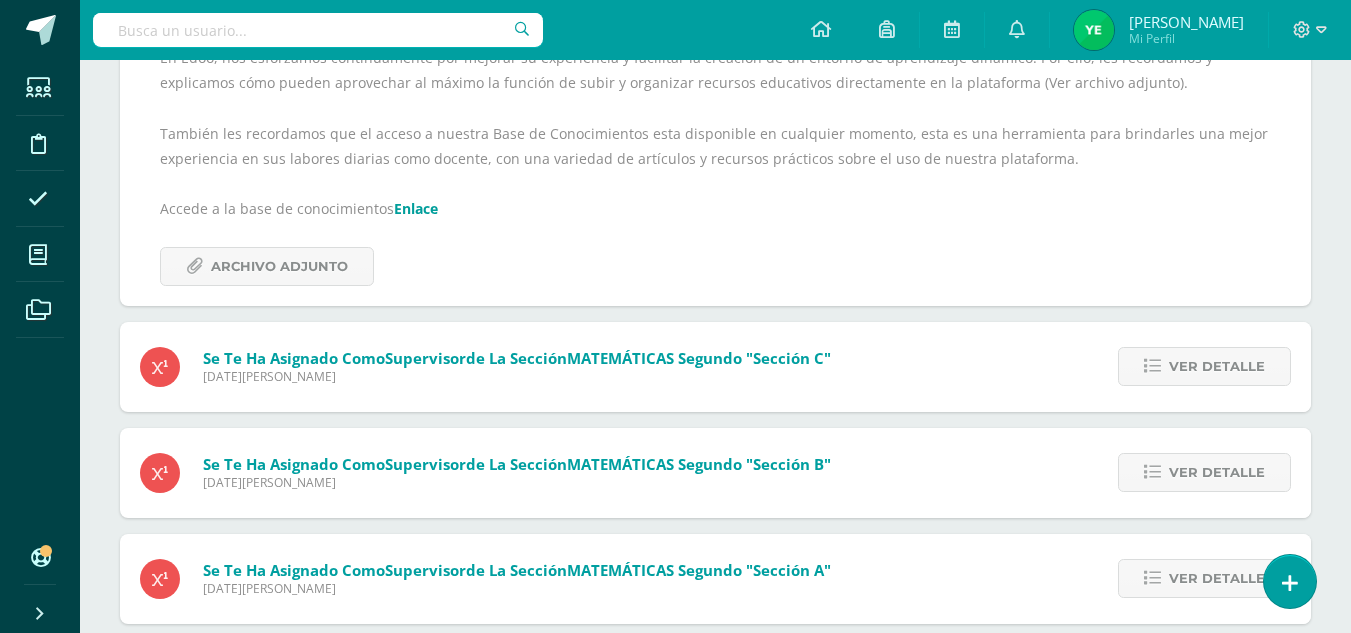scroll, scrollTop: 405, scrollLeft: 0, axis: vertical 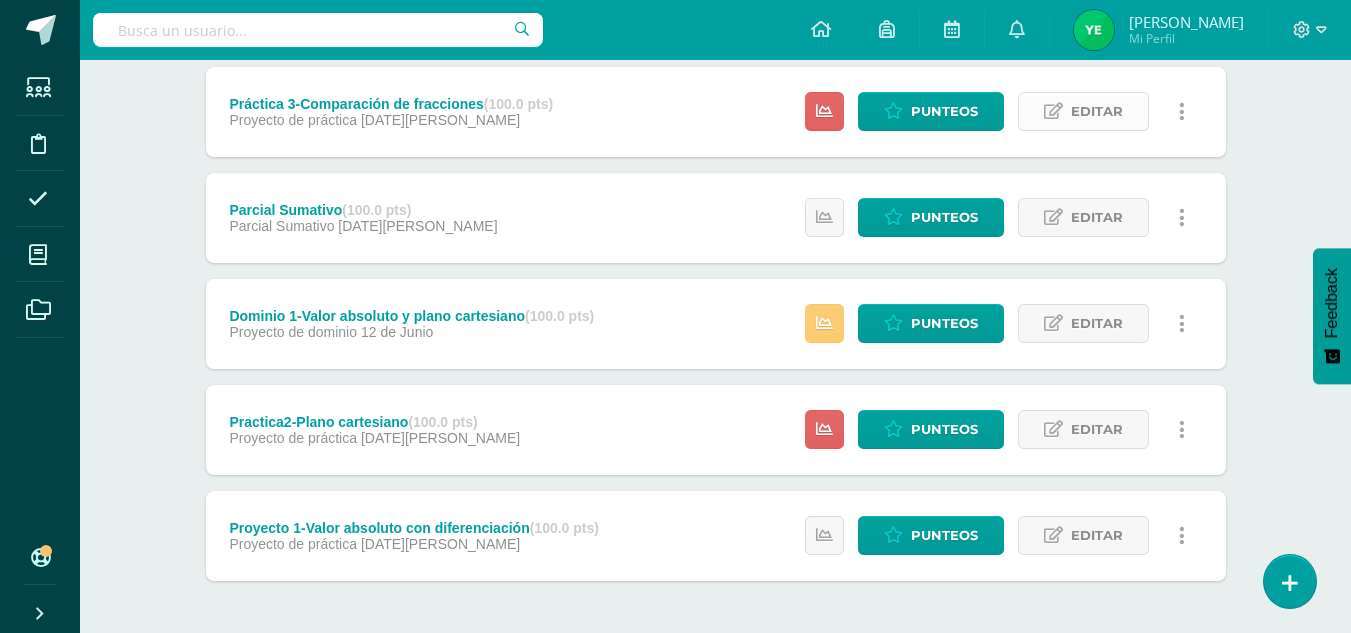 click on "Editar" at bounding box center (1083, 111) 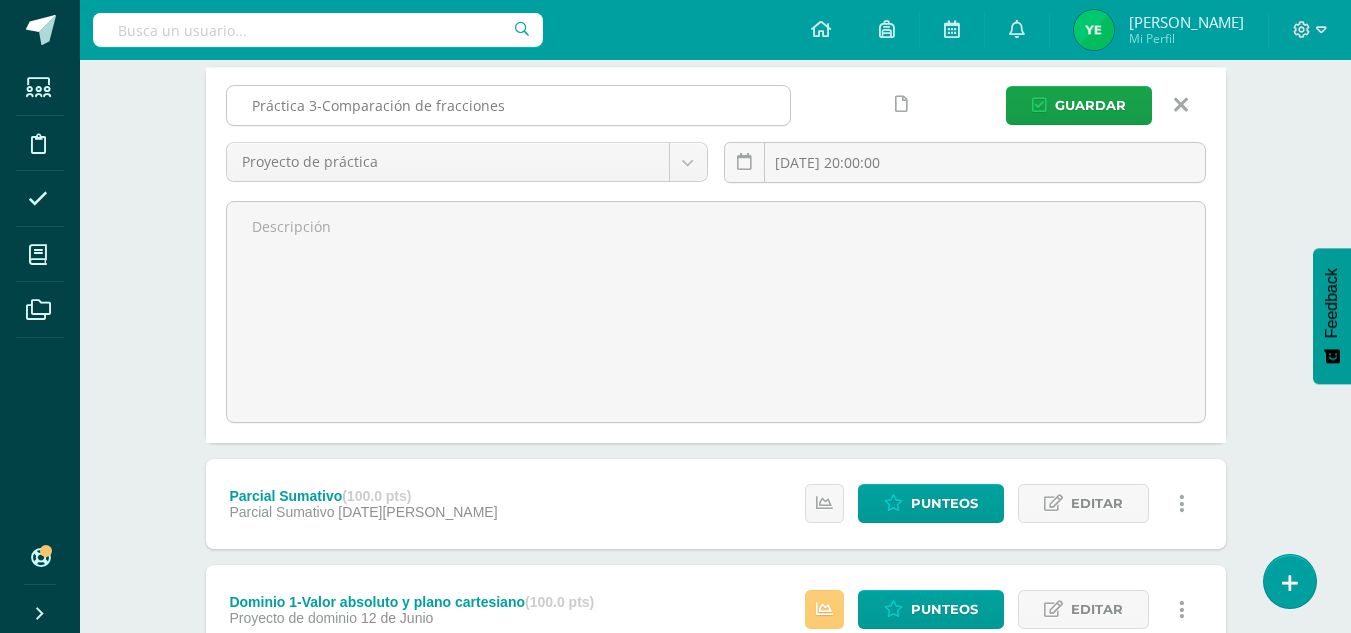 click on "Práctica 3-Comparación de fracciones" at bounding box center [508, 105] 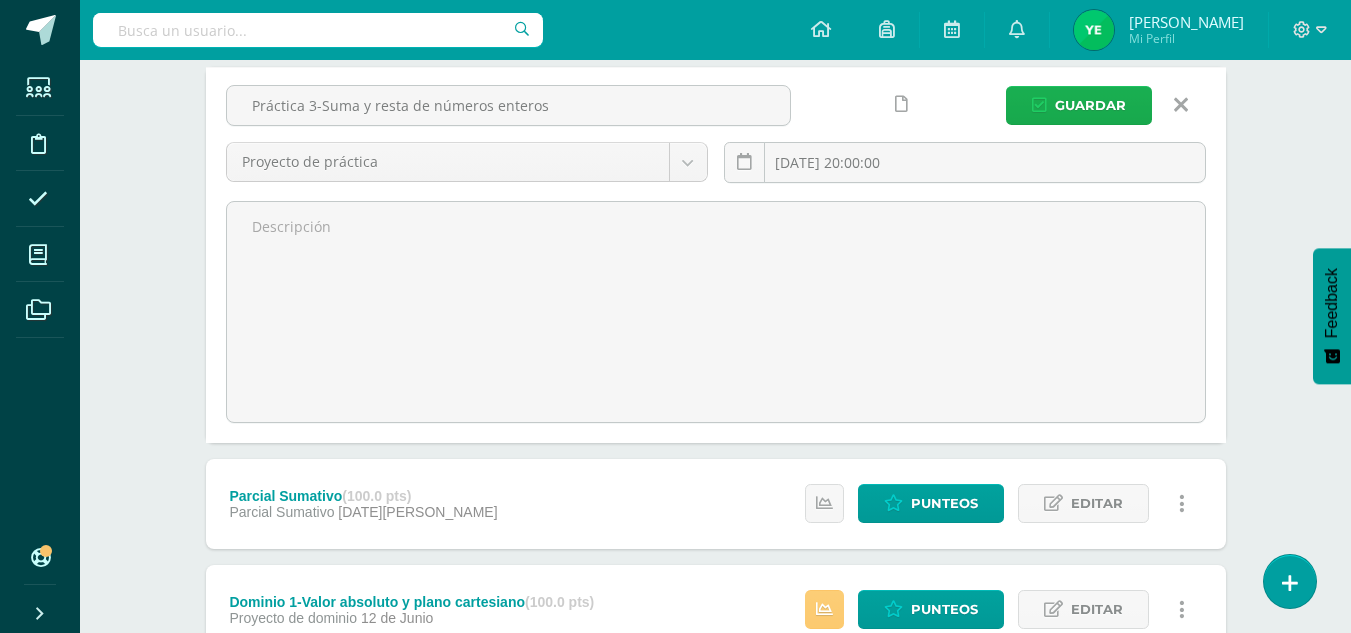 type on "Práctica 3-Suma y resta de números enteros" 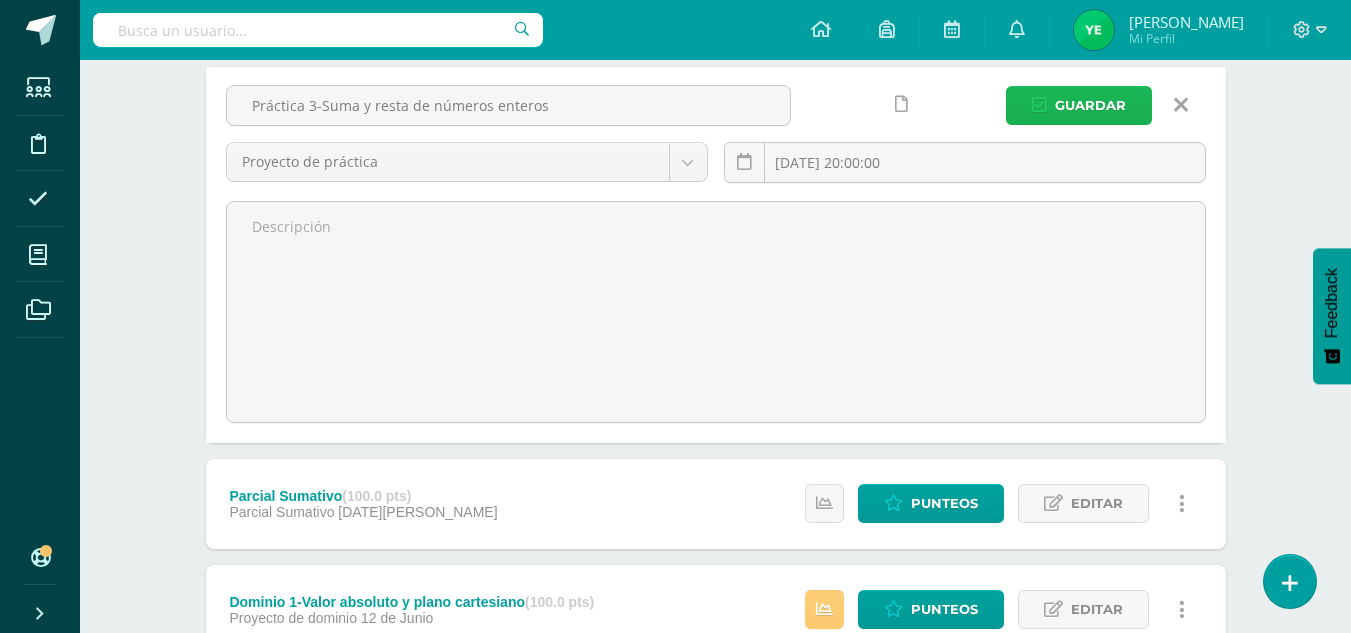 click on "Guardar" at bounding box center (1090, 105) 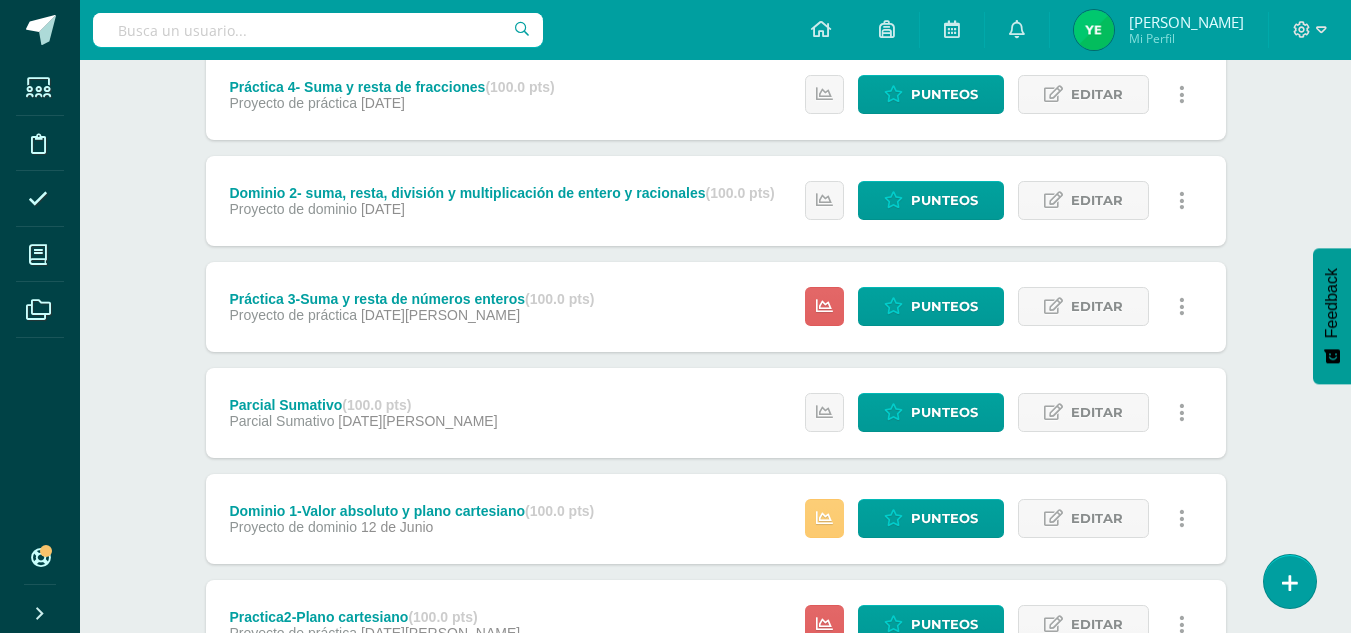 scroll, scrollTop: 604, scrollLeft: 0, axis: vertical 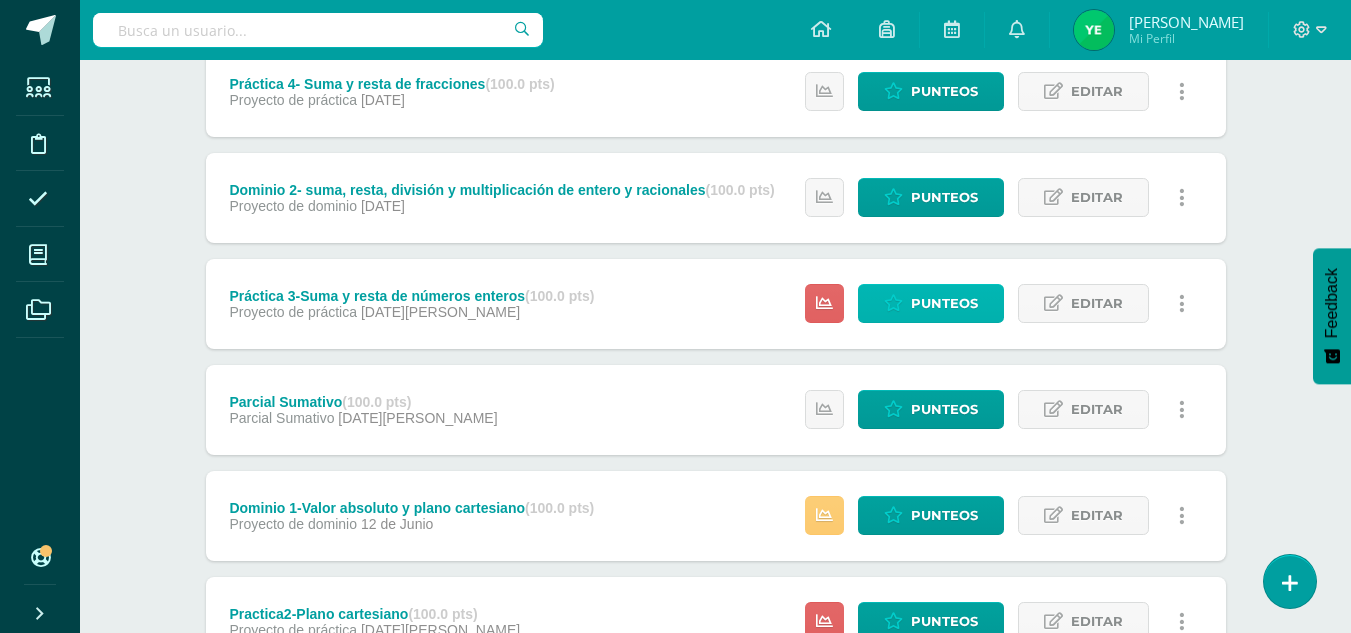 click on "Punteos" at bounding box center (944, 303) 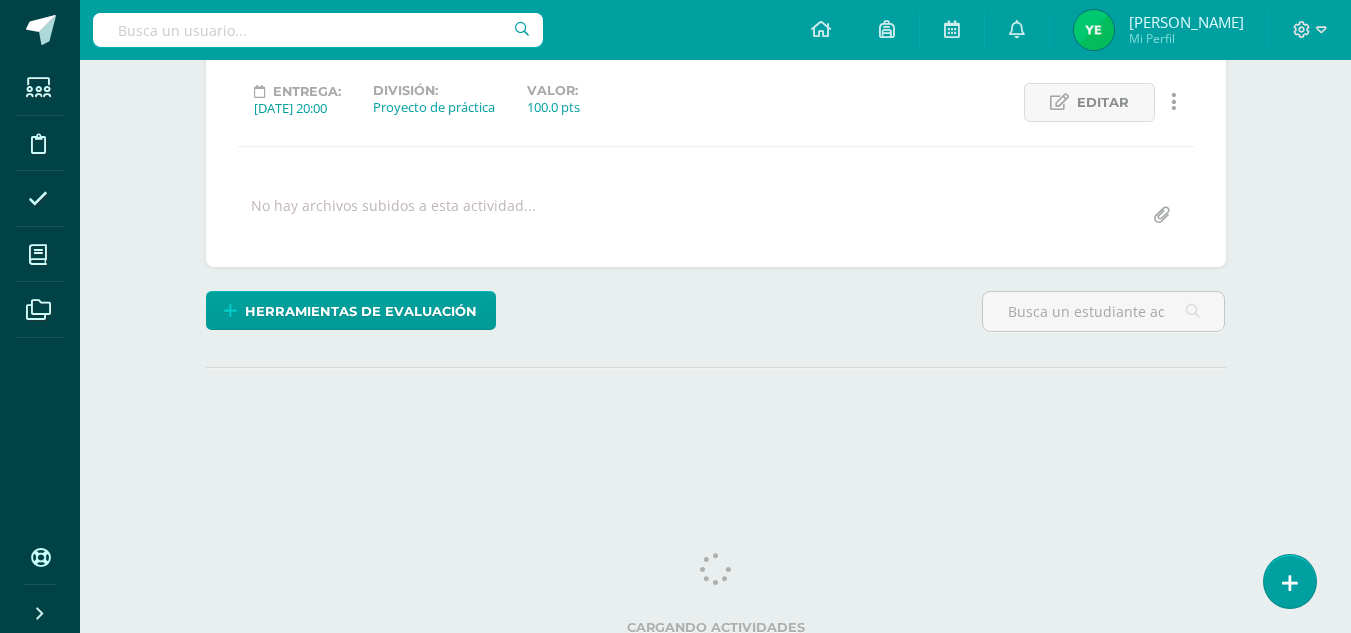 scroll, scrollTop: 279, scrollLeft: 0, axis: vertical 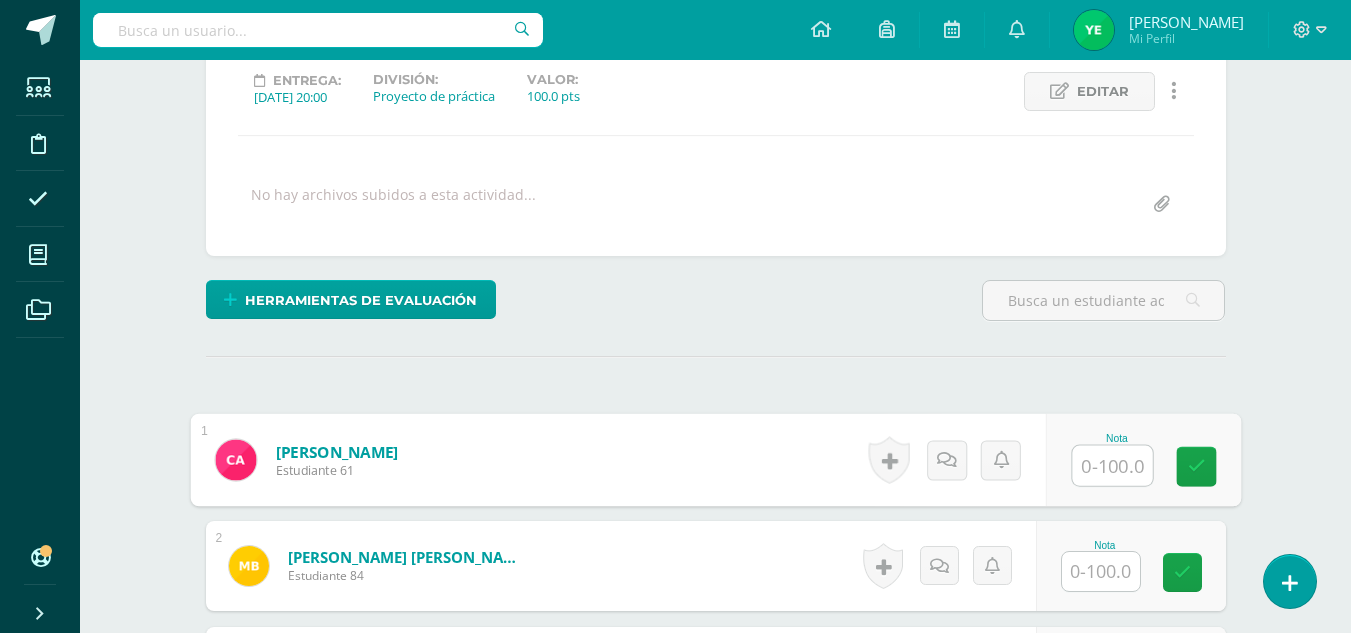 click at bounding box center (1112, 466) 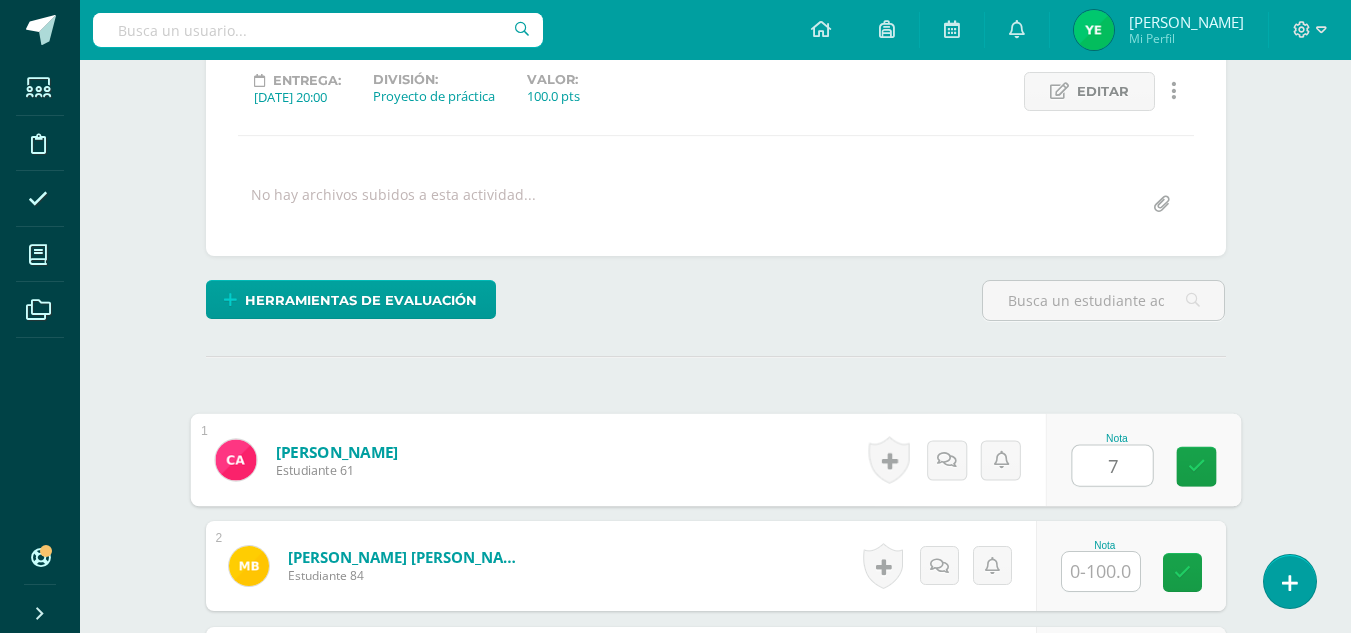 type on "70" 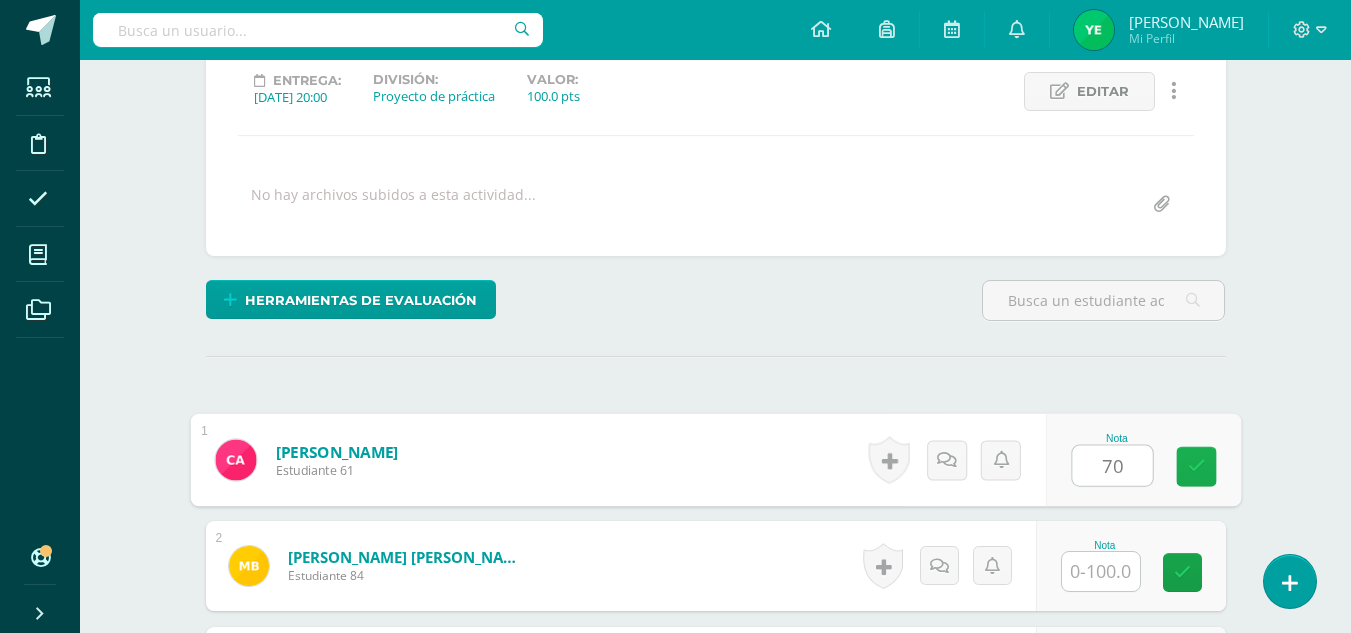 click at bounding box center (1196, 466) 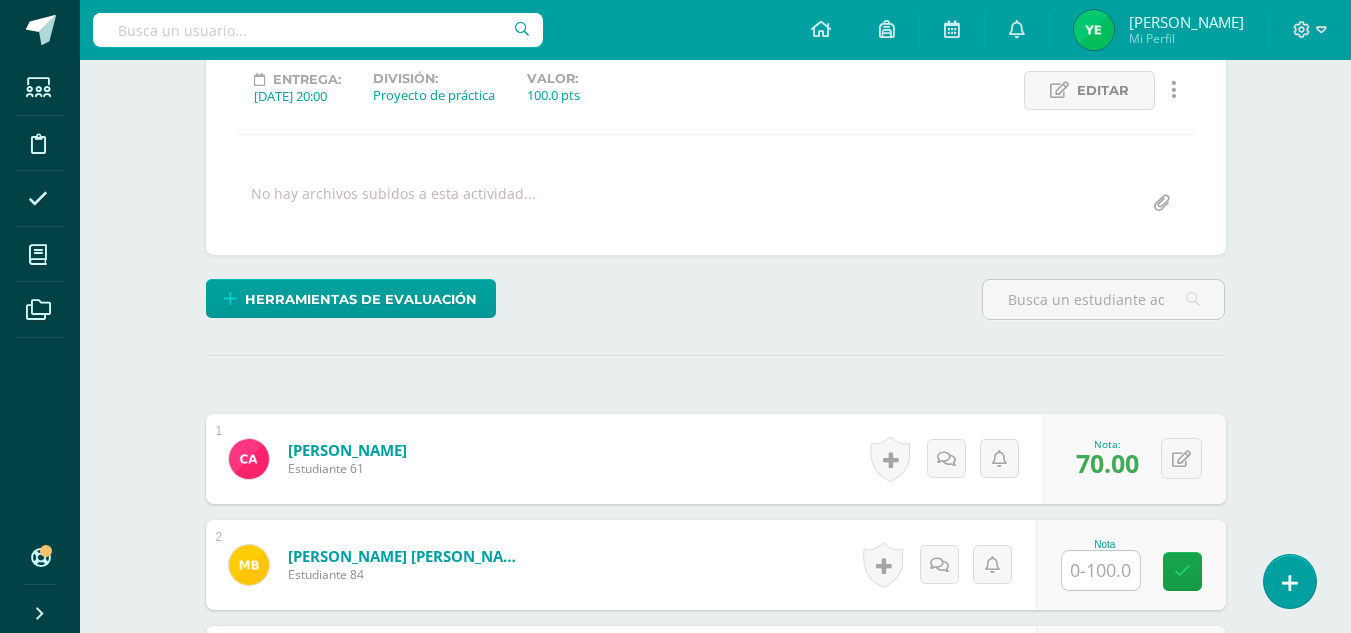 scroll, scrollTop: 282, scrollLeft: 0, axis: vertical 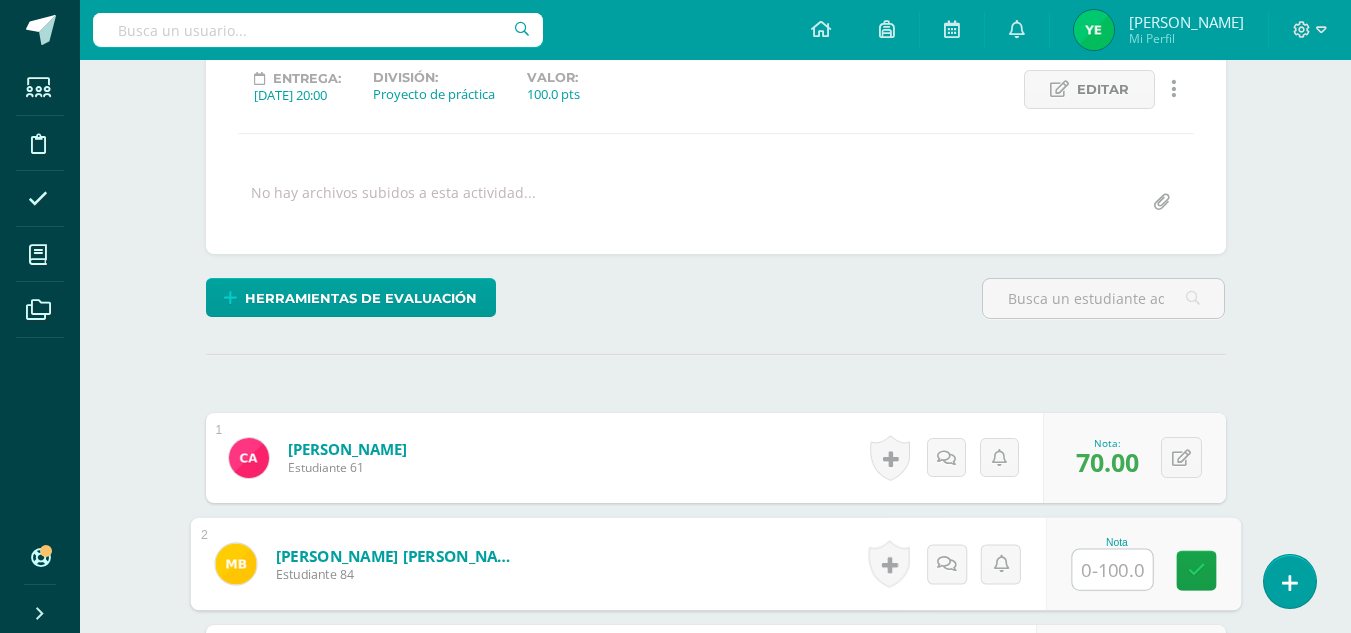 click at bounding box center [1112, 570] 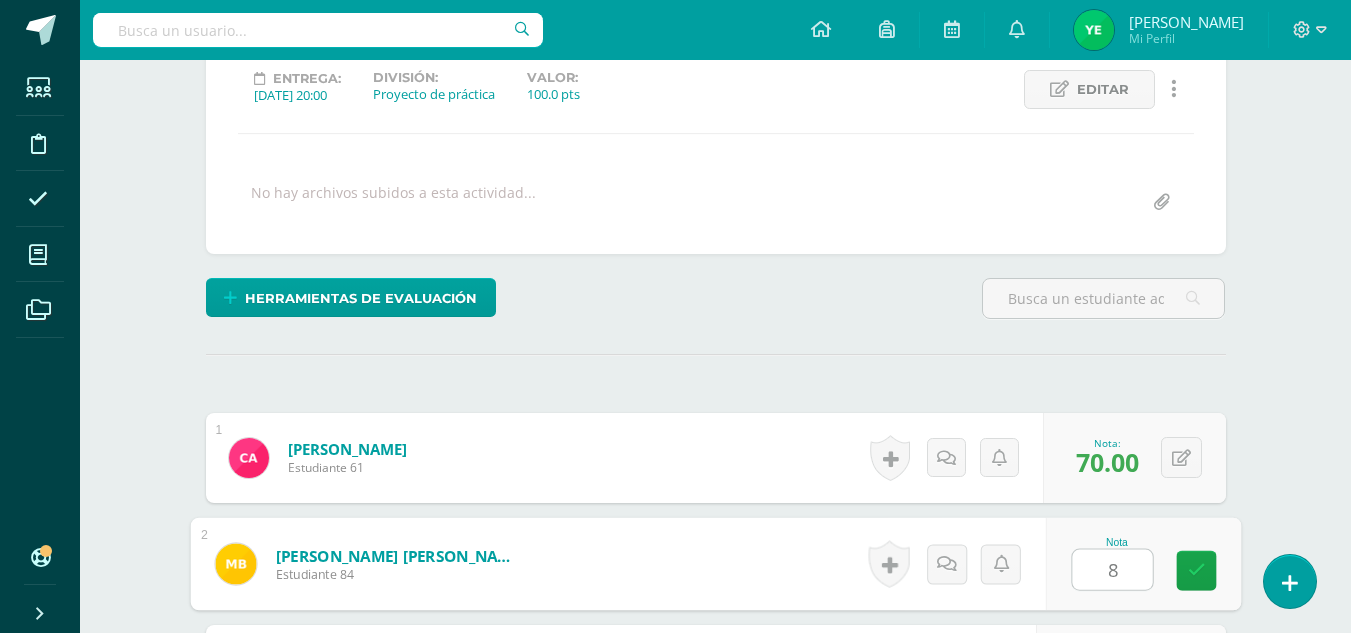 type on "80" 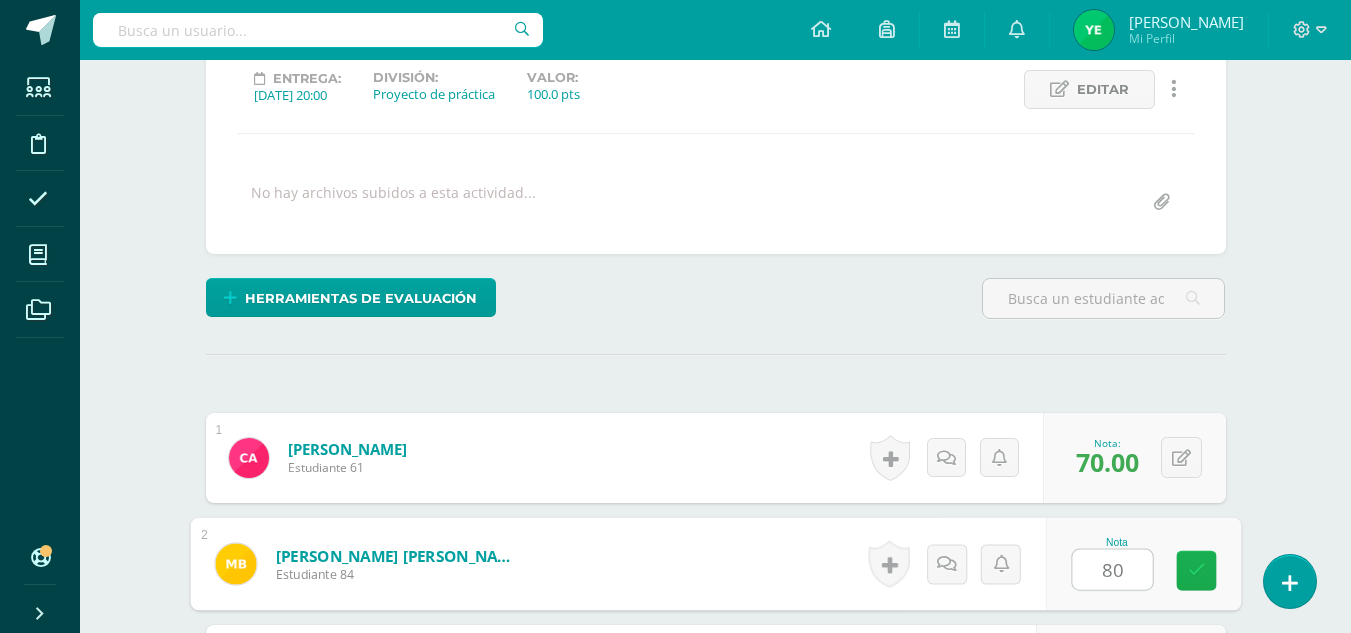 click at bounding box center [1196, 570] 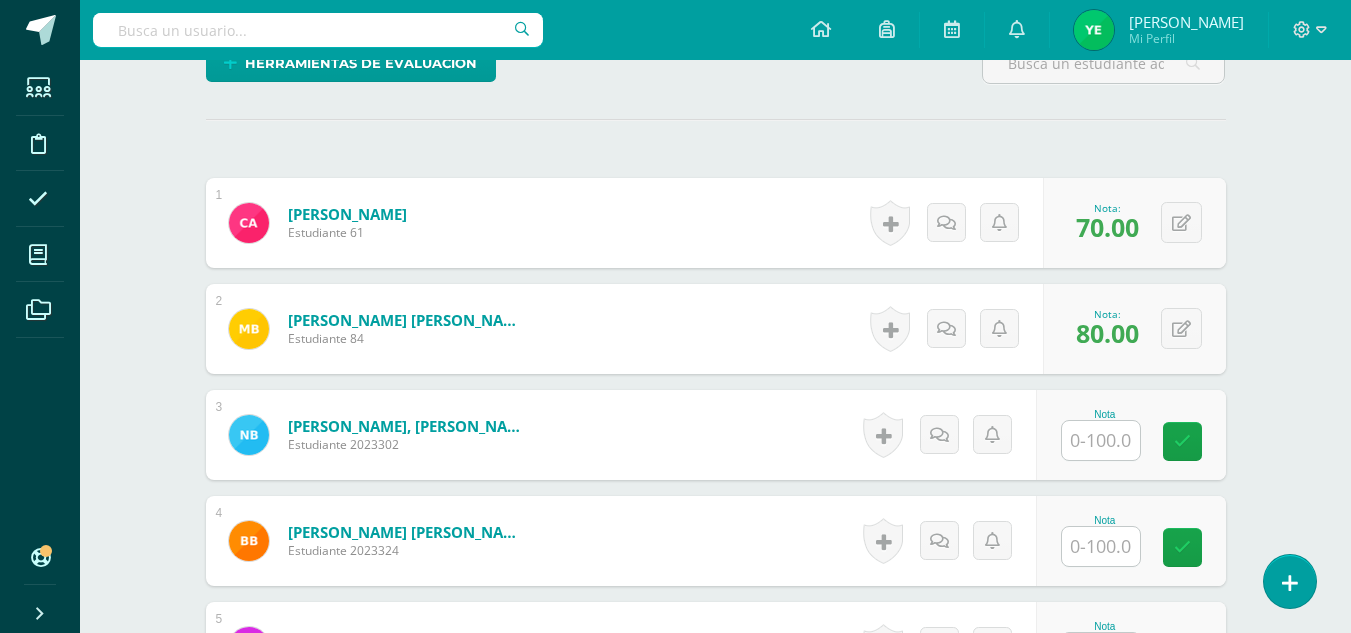 scroll, scrollTop: 518, scrollLeft: 0, axis: vertical 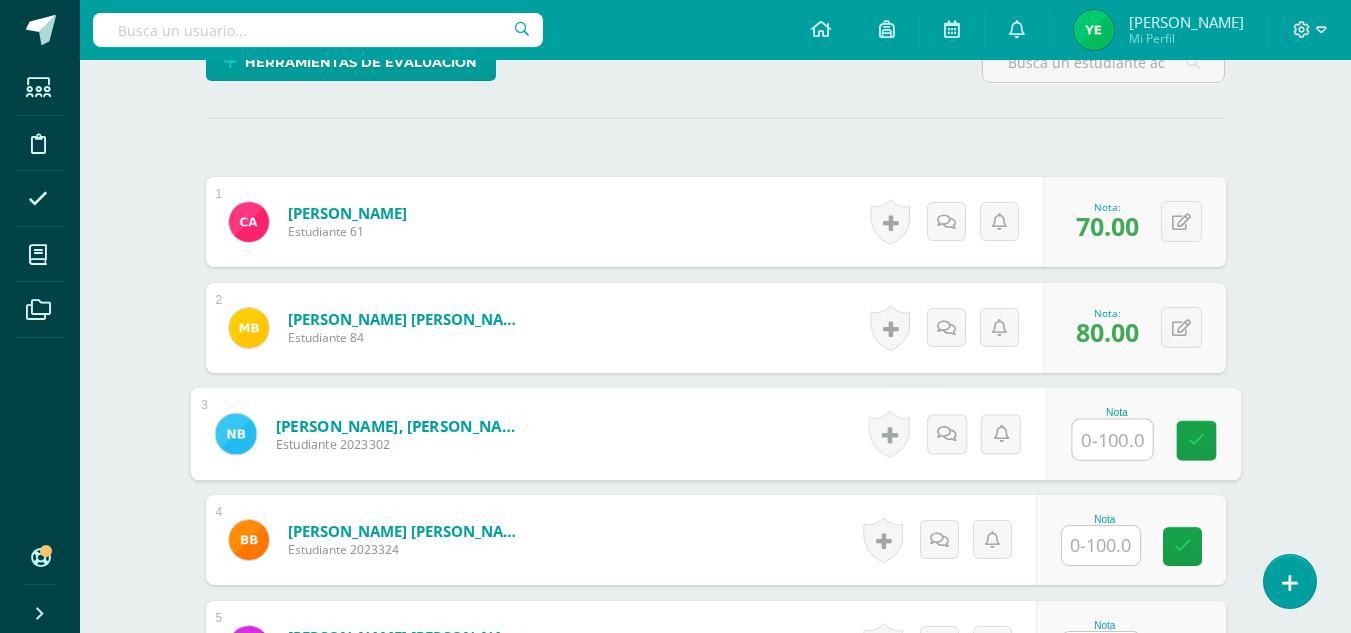 click at bounding box center (1112, 440) 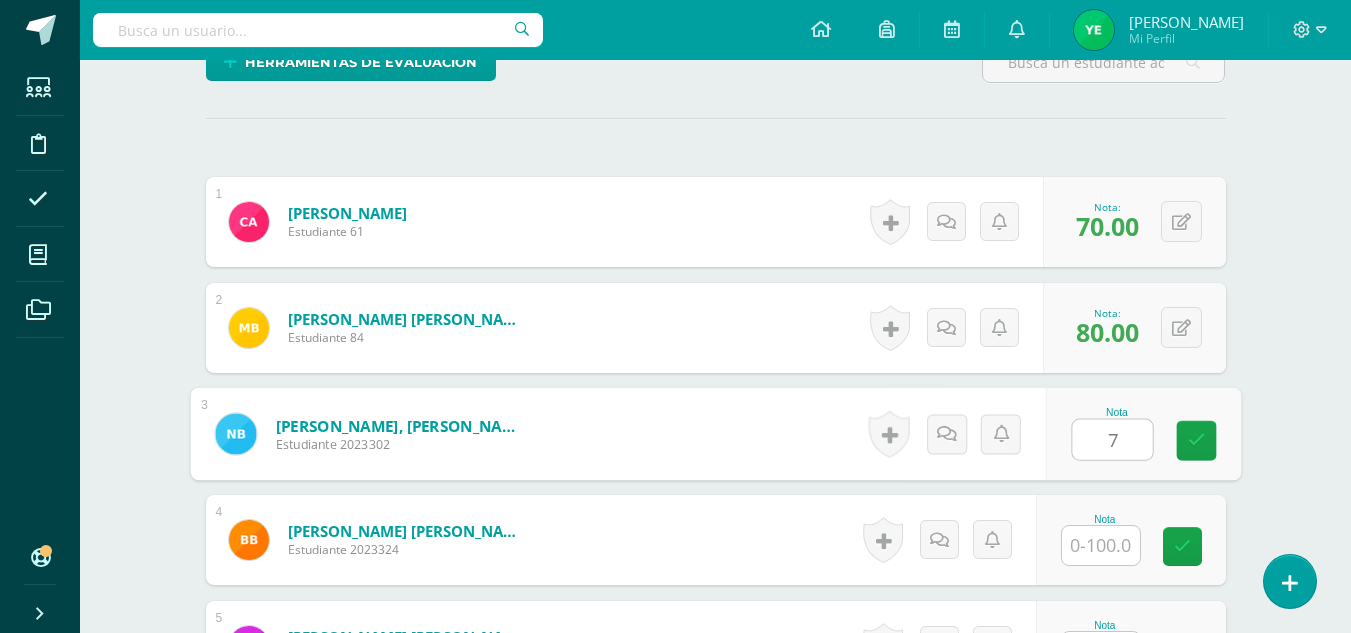 type on "75" 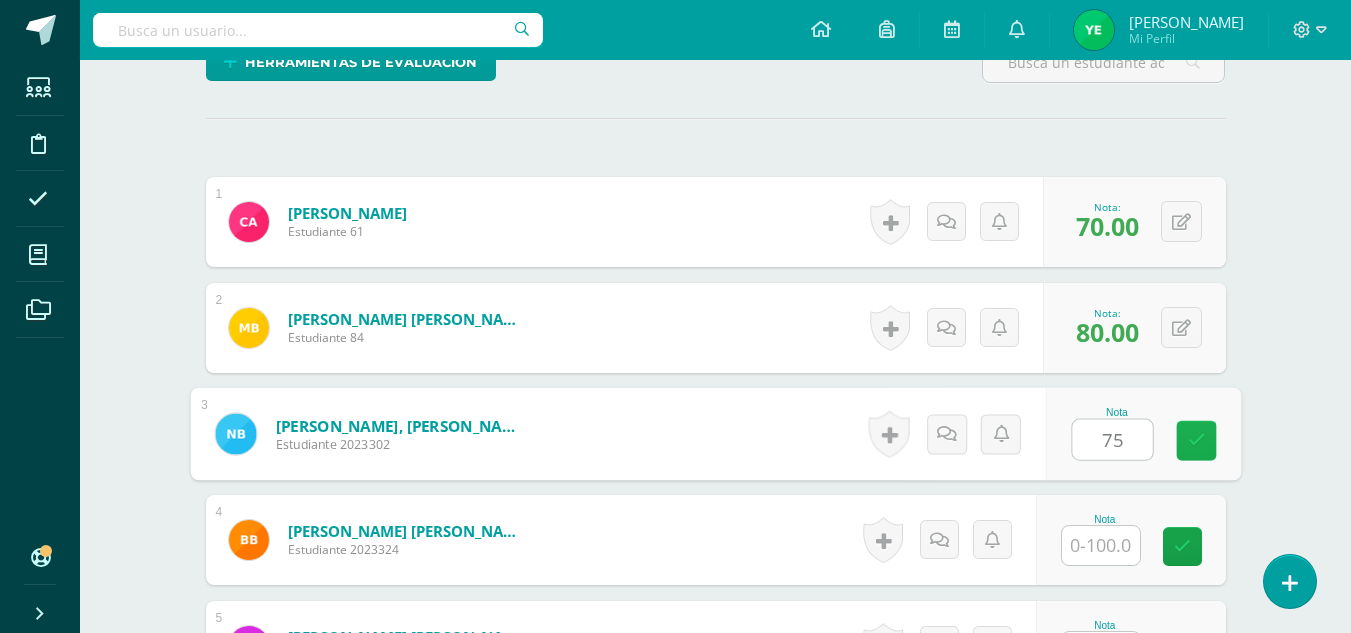 click at bounding box center (1196, 440) 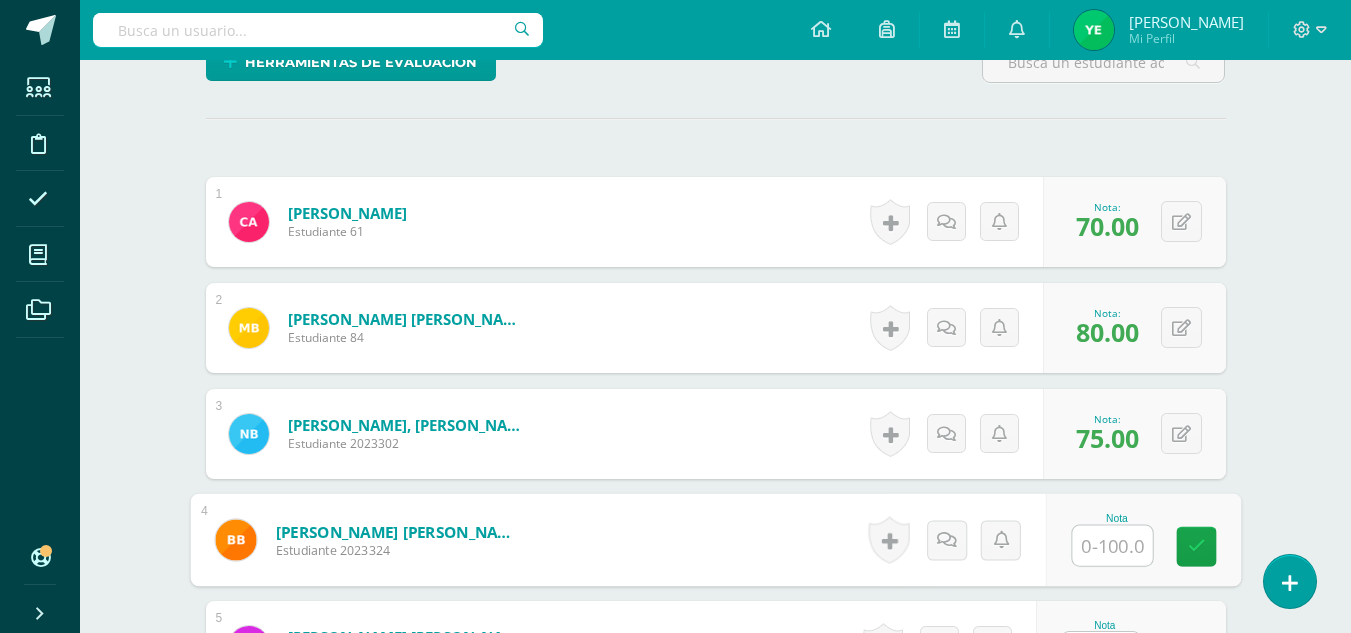 click at bounding box center (1112, 546) 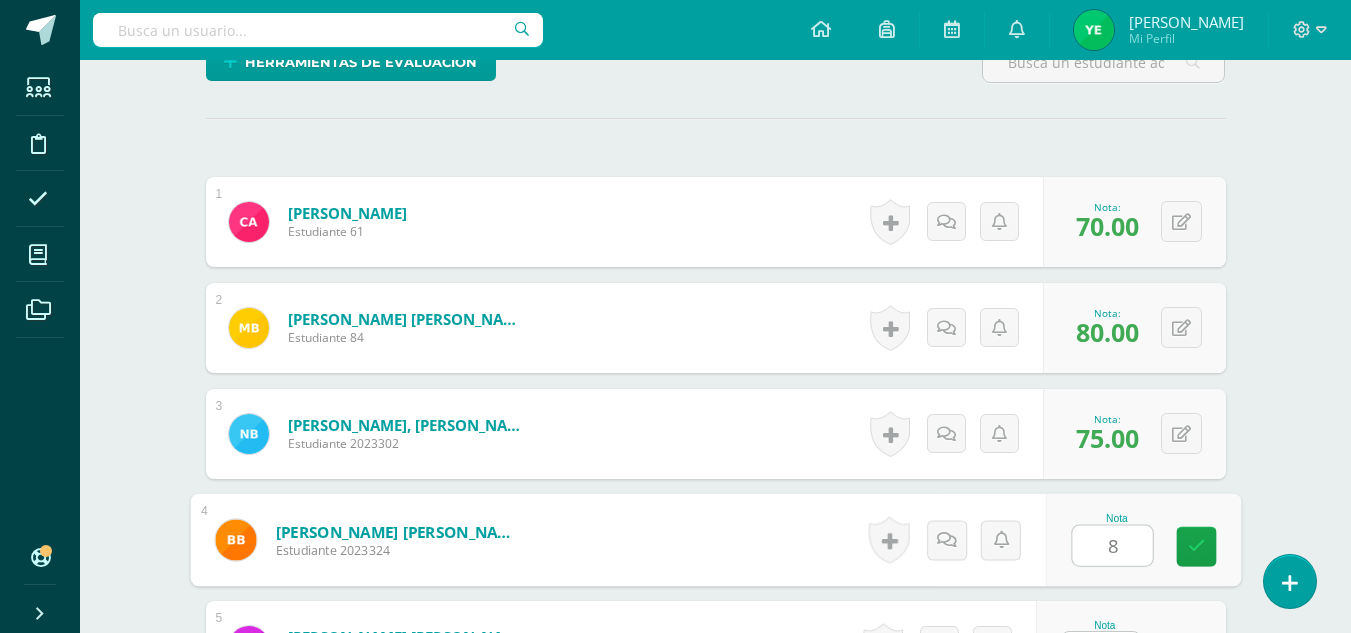 type on "85" 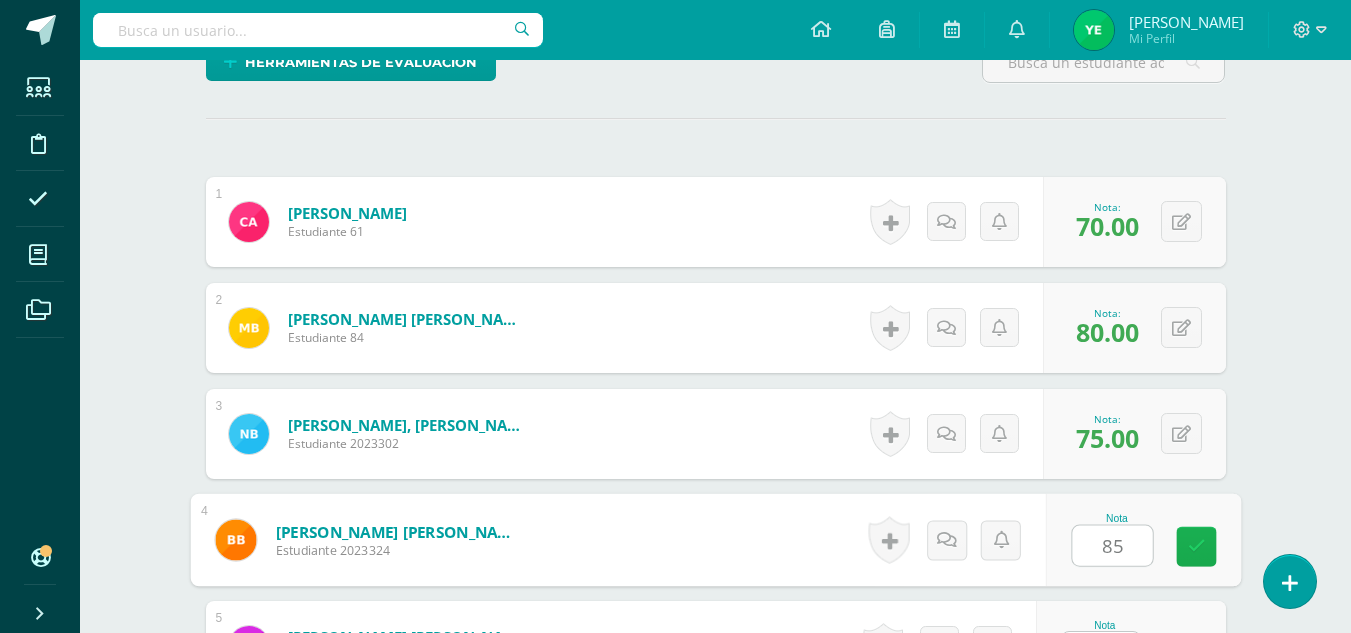 click at bounding box center [1196, 547] 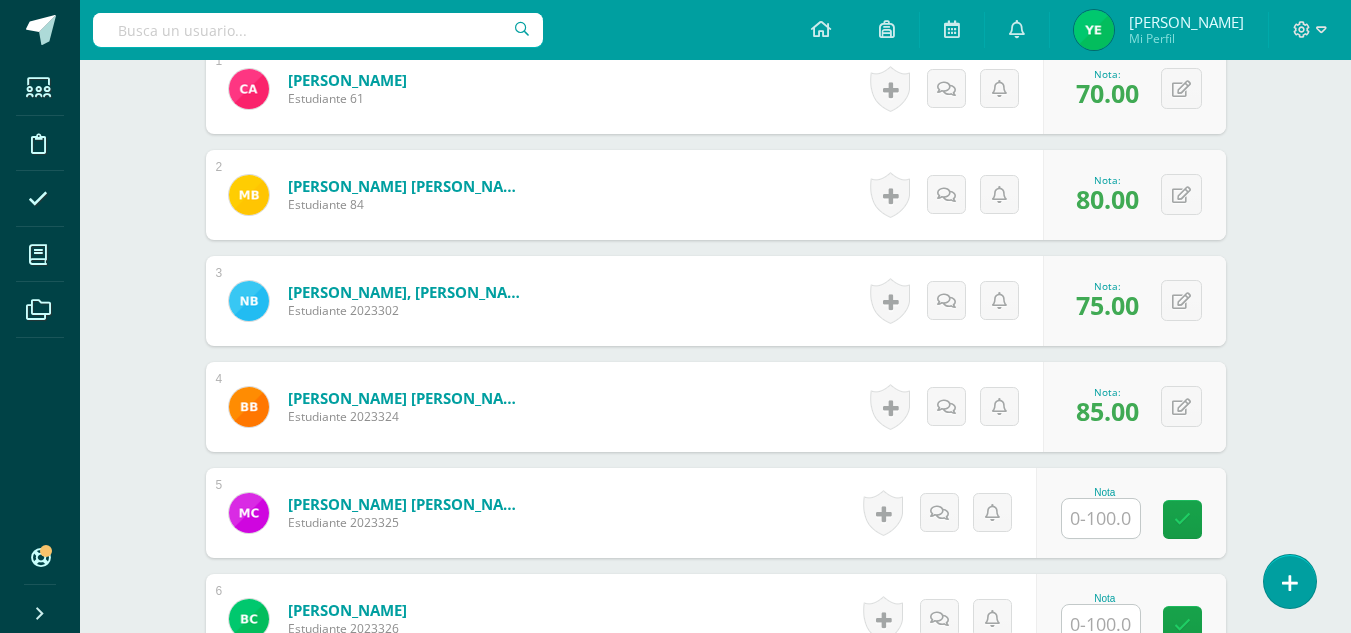 scroll, scrollTop: 656, scrollLeft: 0, axis: vertical 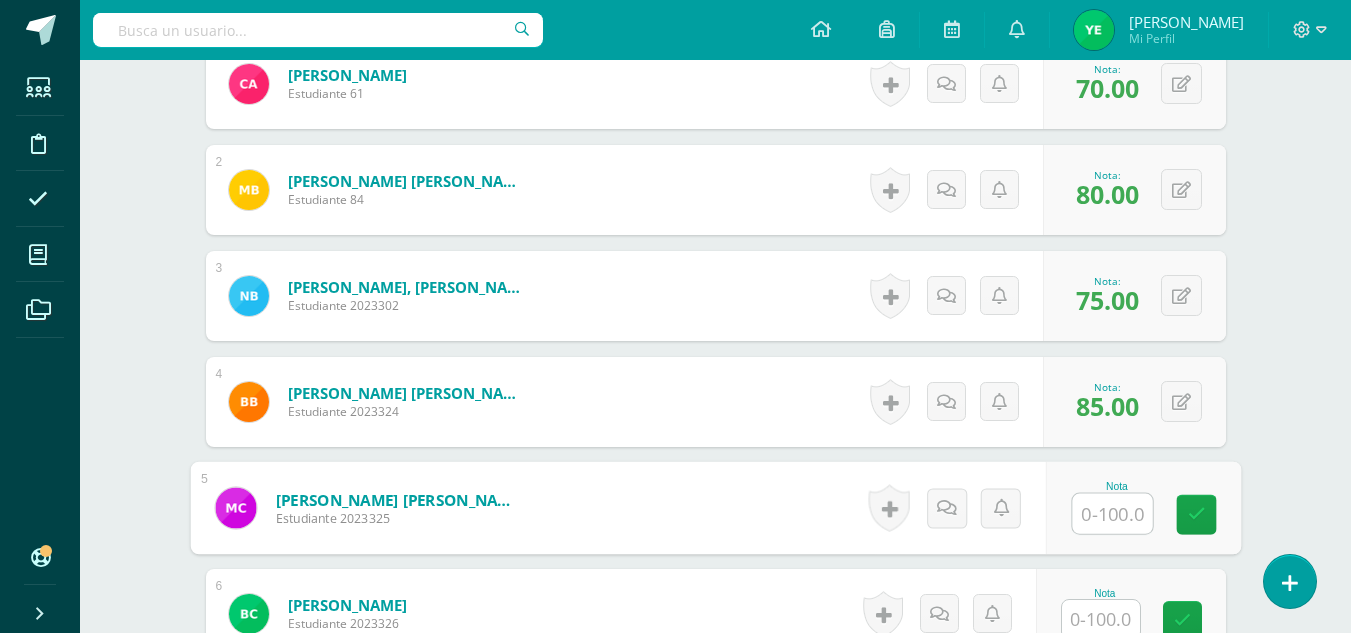 click at bounding box center [1112, 514] 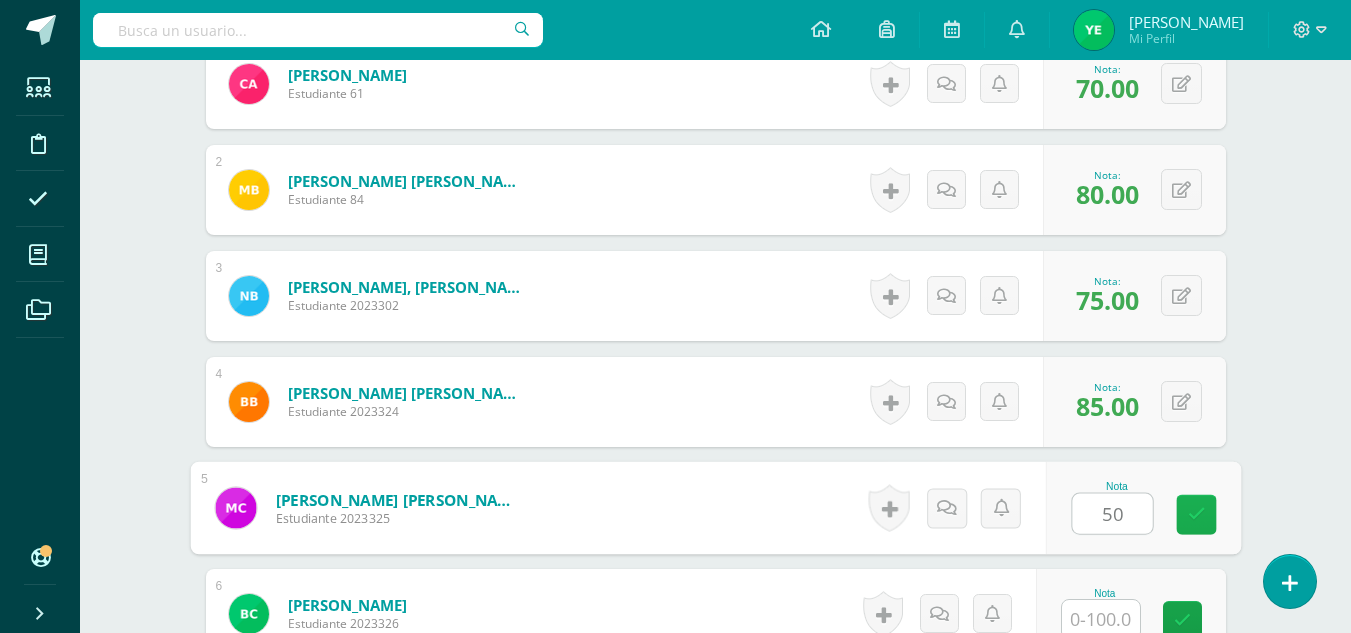 click at bounding box center [1196, 515] 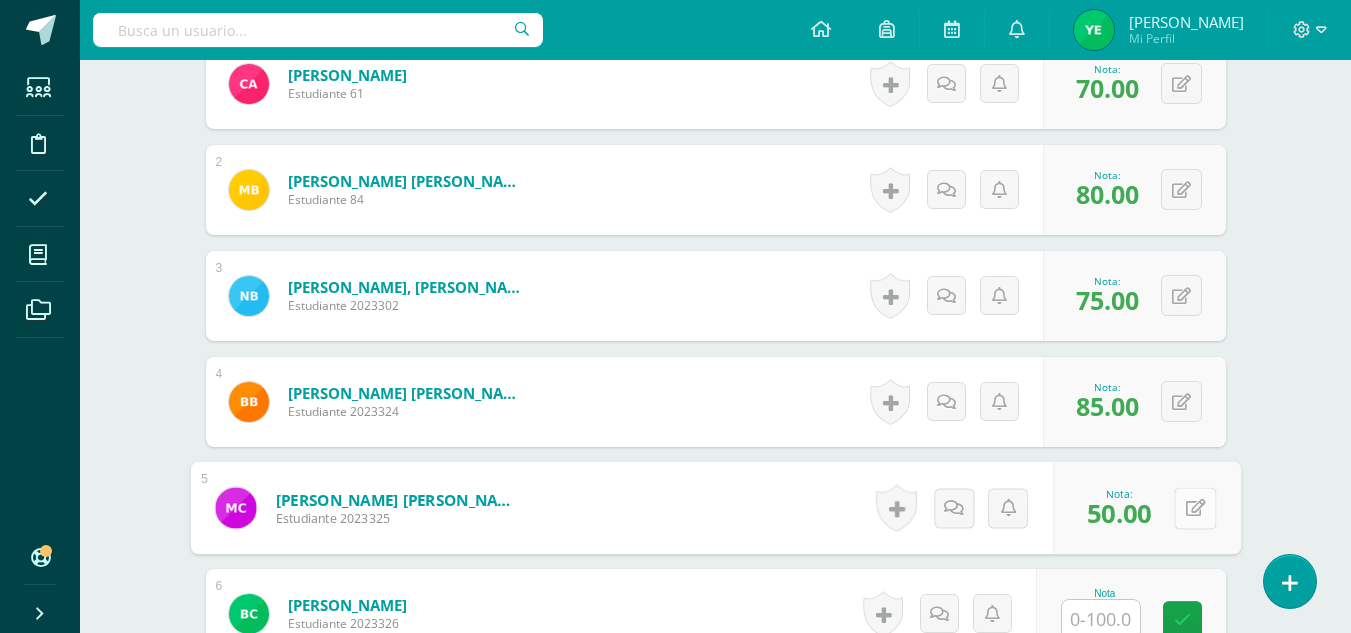 click at bounding box center [1195, 508] 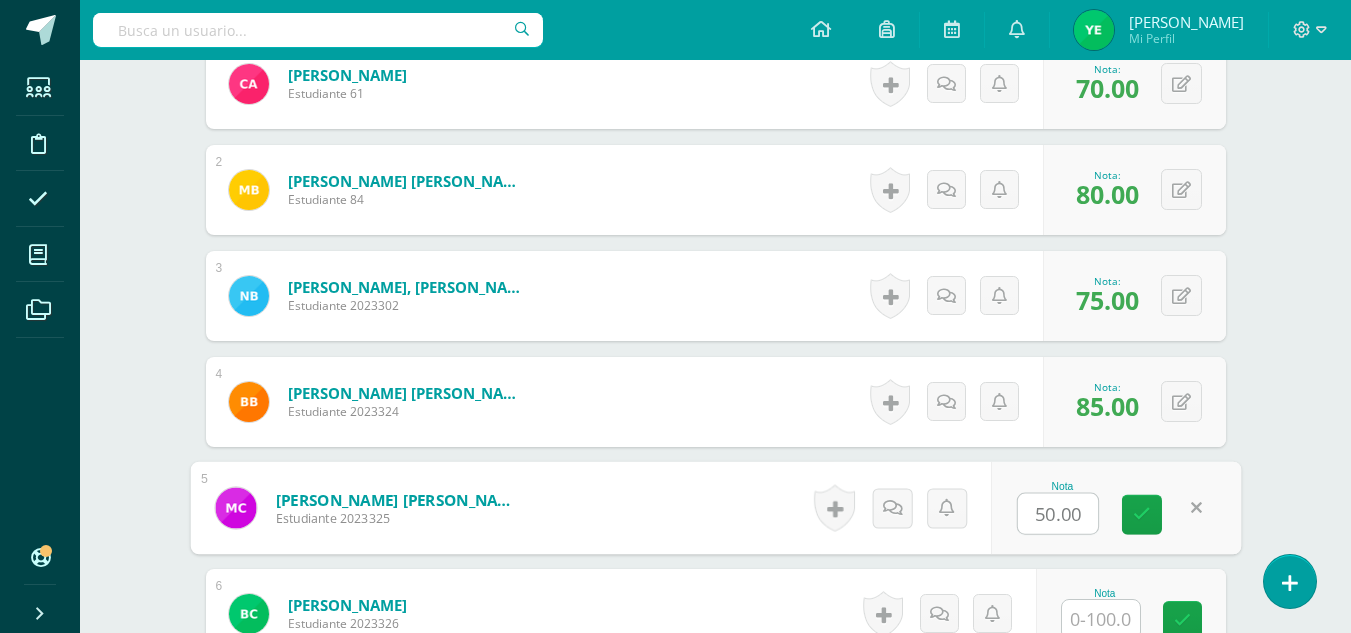 type on "0" 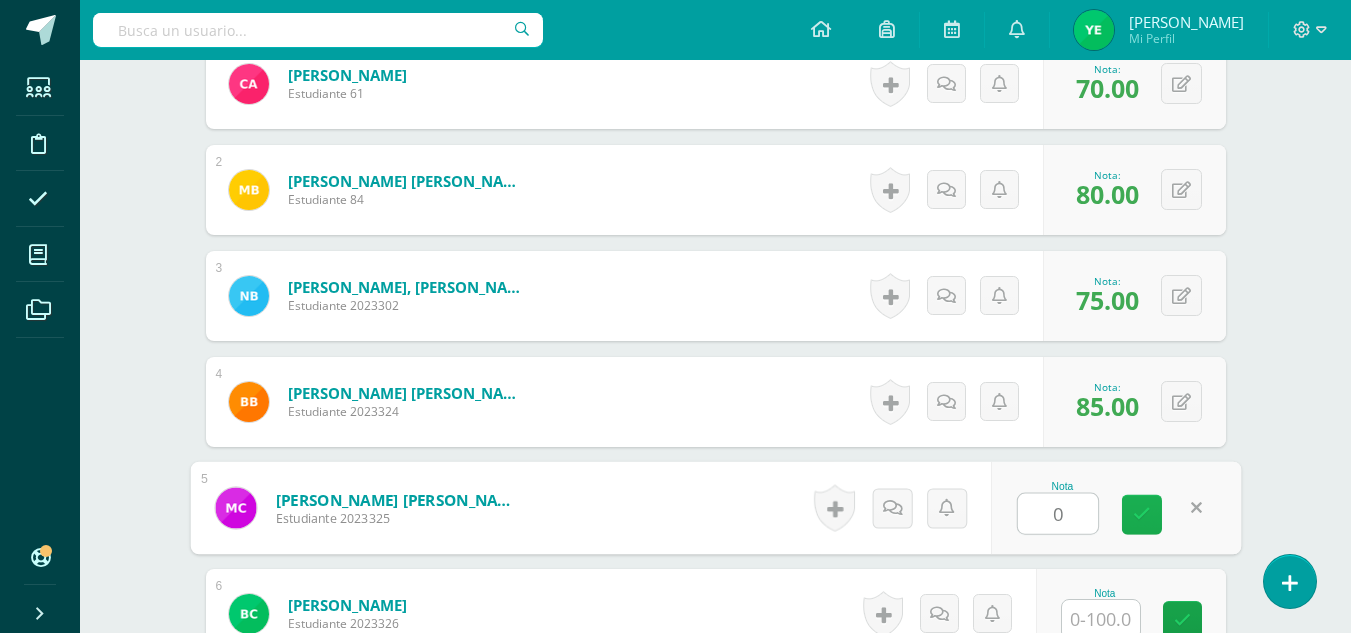 click at bounding box center [1142, 514] 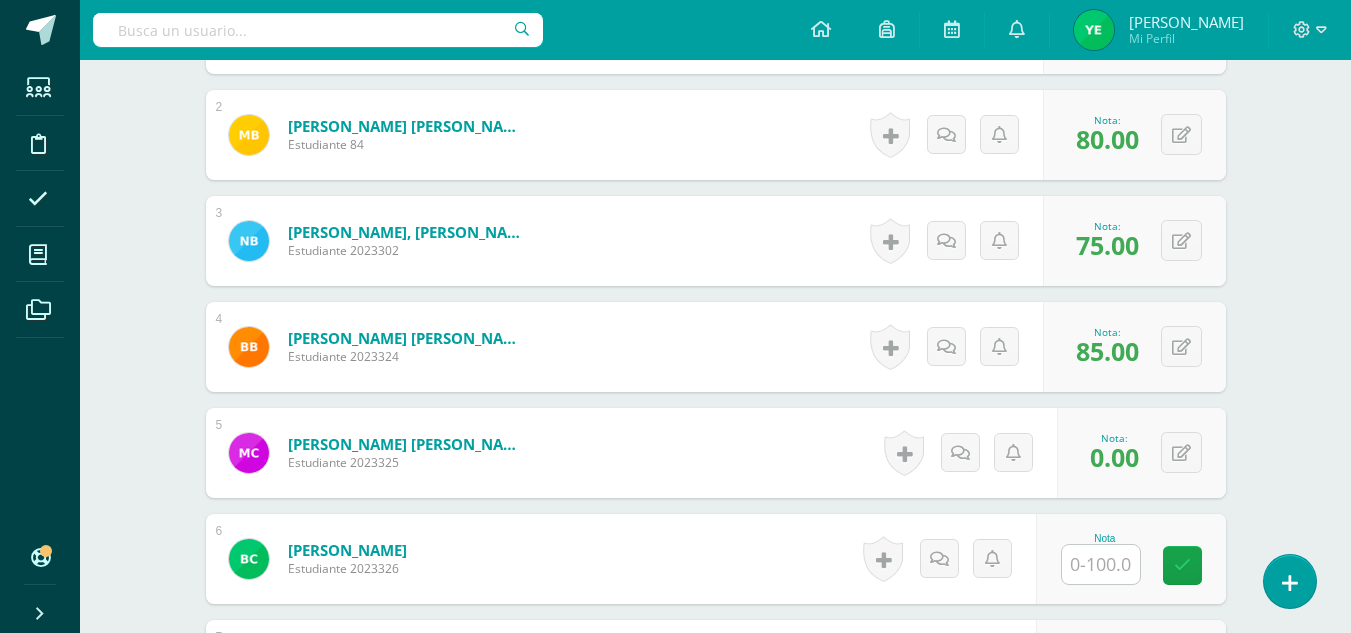 scroll, scrollTop: 713, scrollLeft: 0, axis: vertical 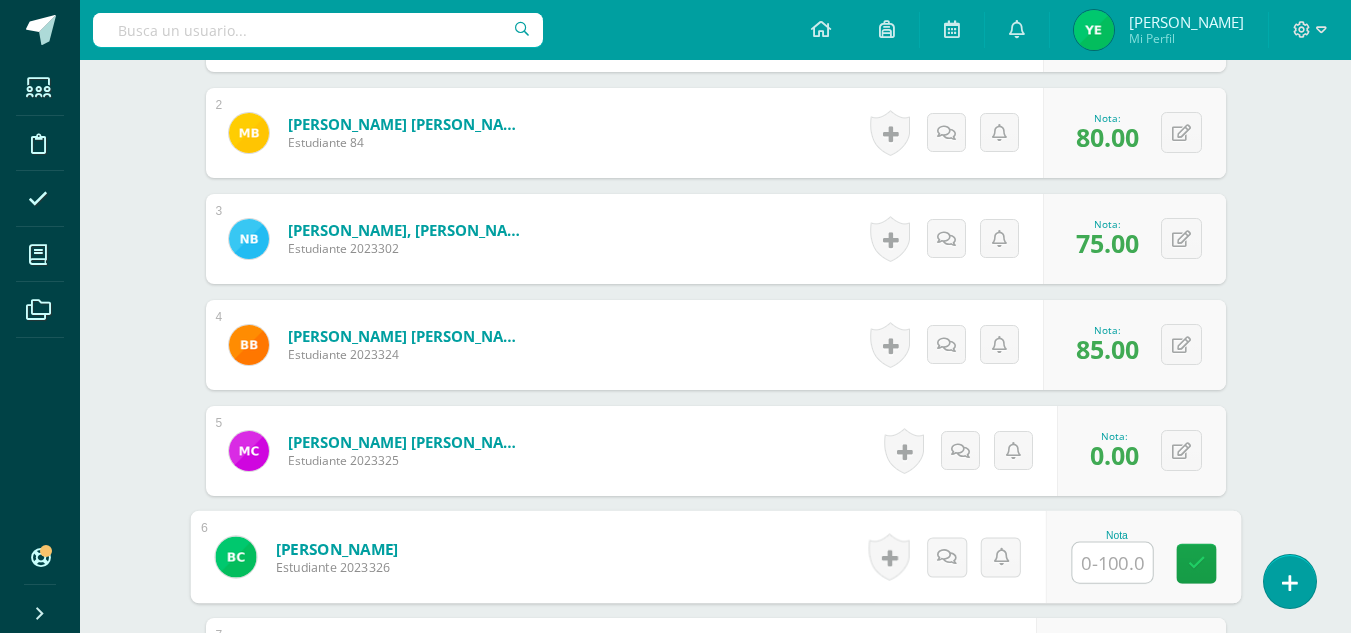 click at bounding box center (1112, 563) 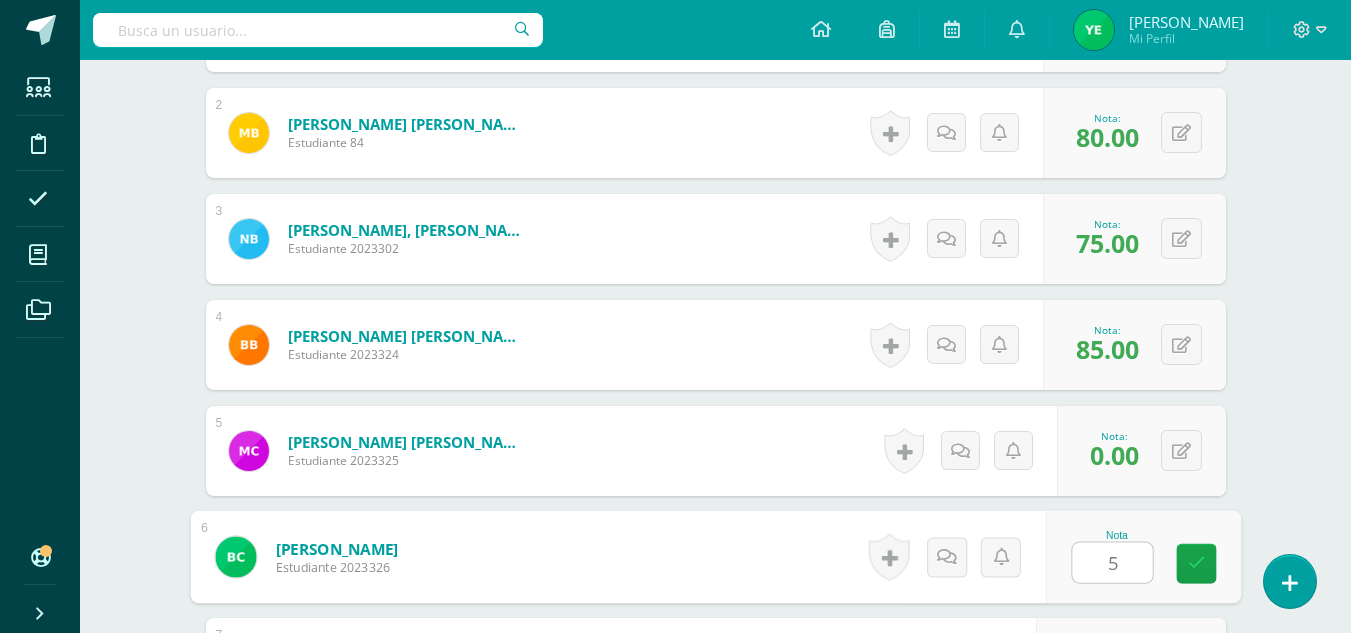 type on "50" 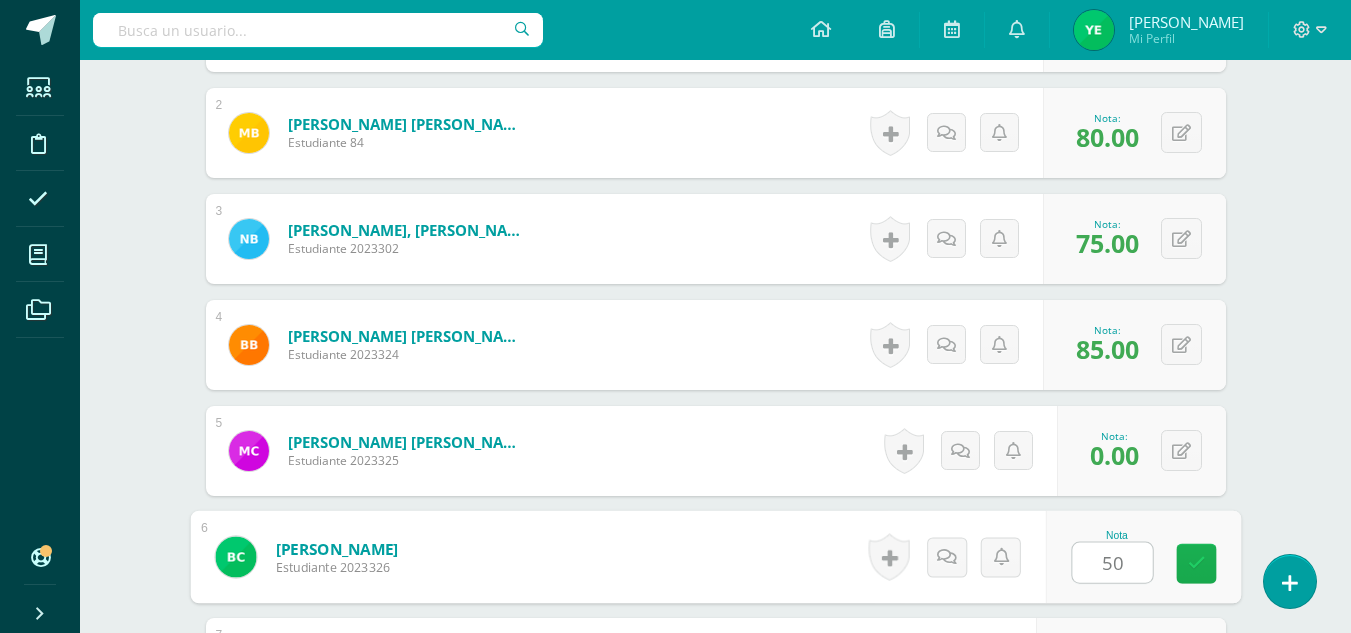 click at bounding box center [1196, 563] 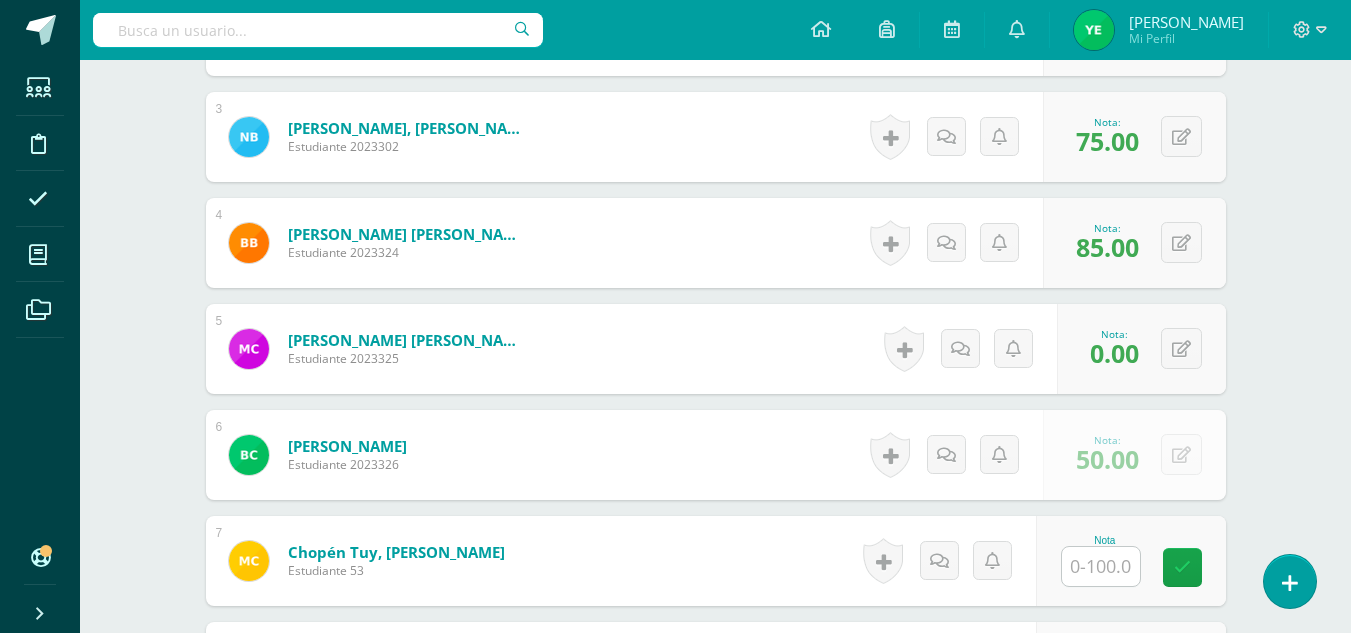 scroll, scrollTop: 819, scrollLeft: 0, axis: vertical 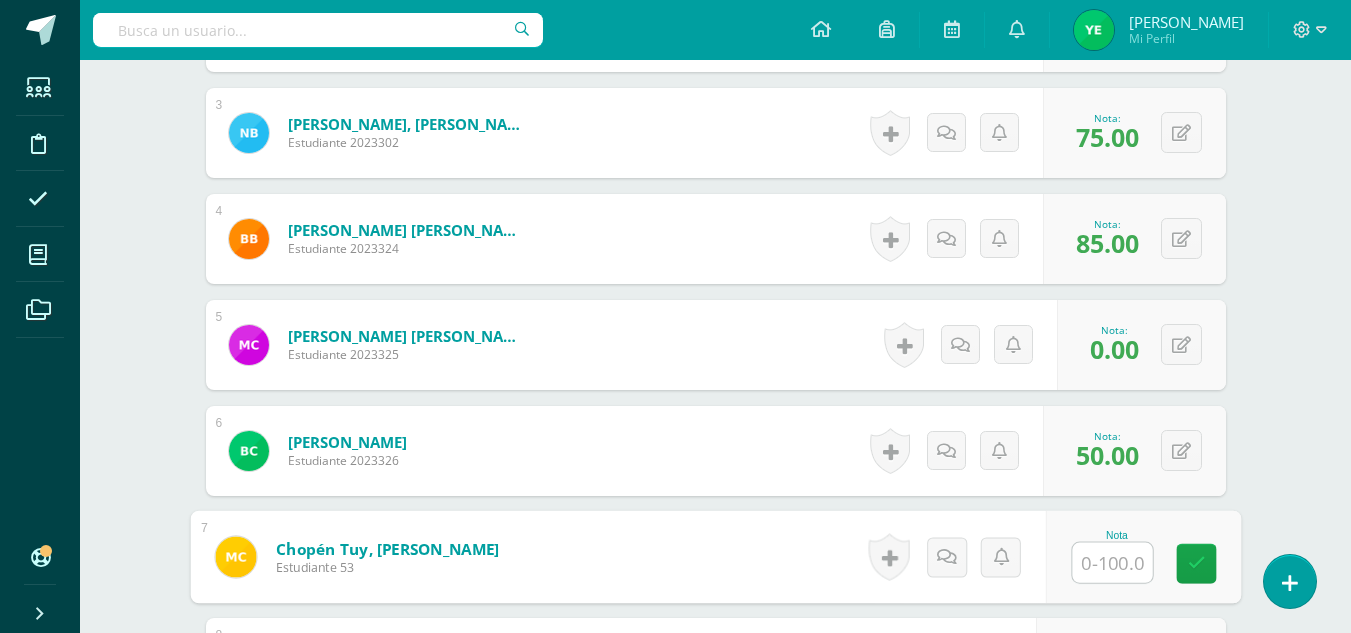 click at bounding box center (1112, 563) 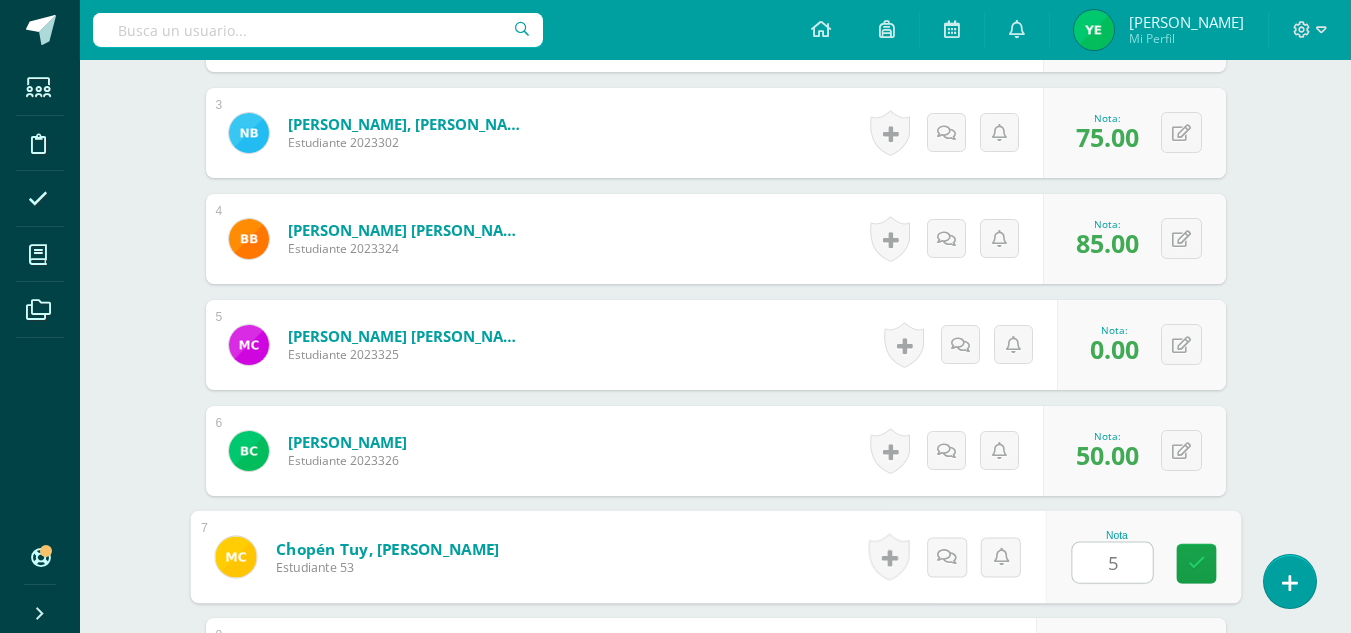 type on "55" 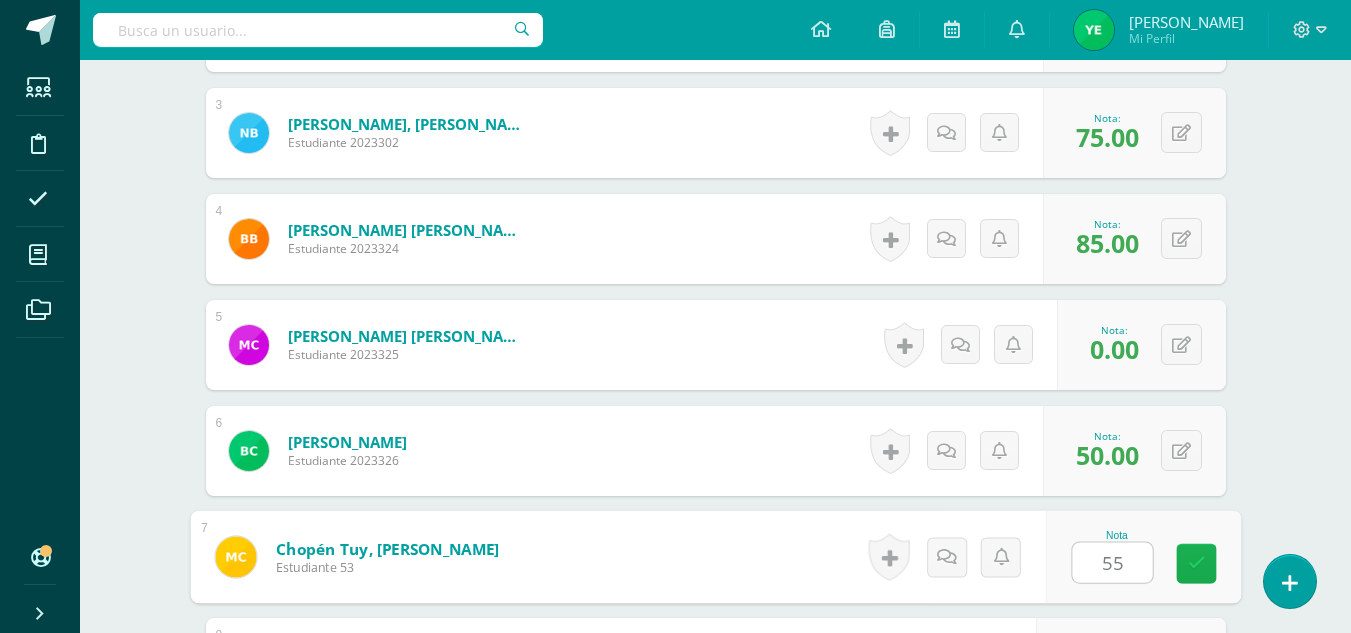click at bounding box center [1196, 563] 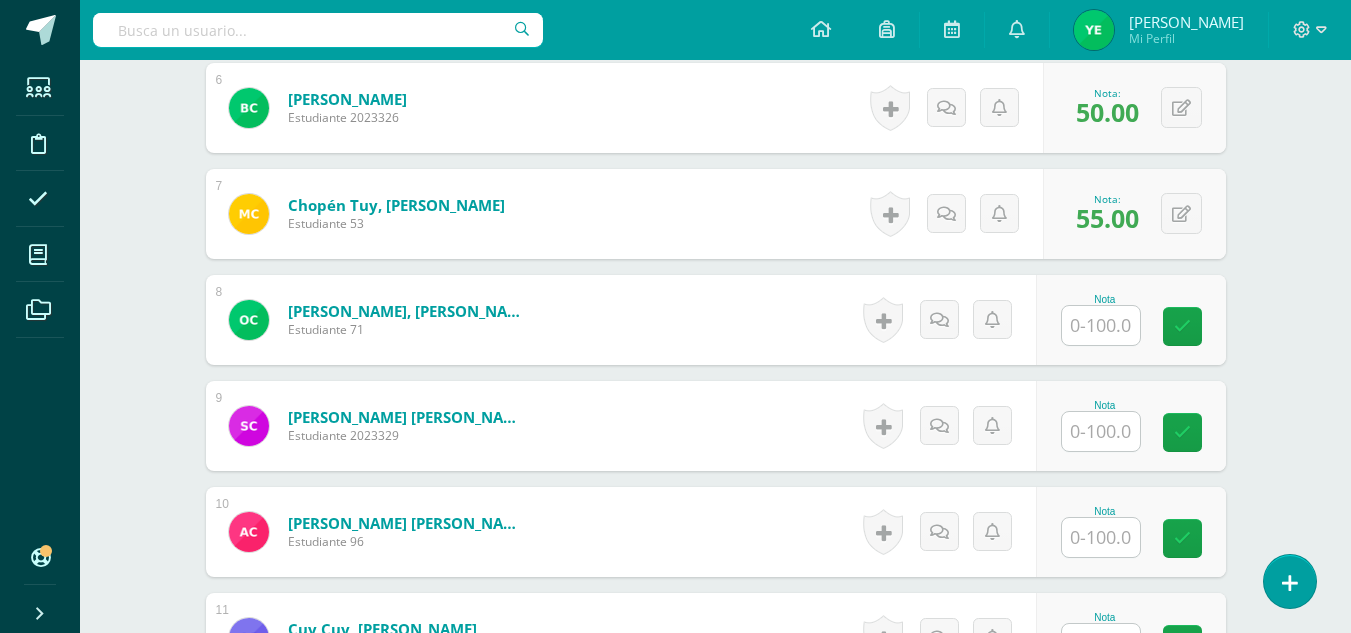 scroll, scrollTop: 1163, scrollLeft: 0, axis: vertical 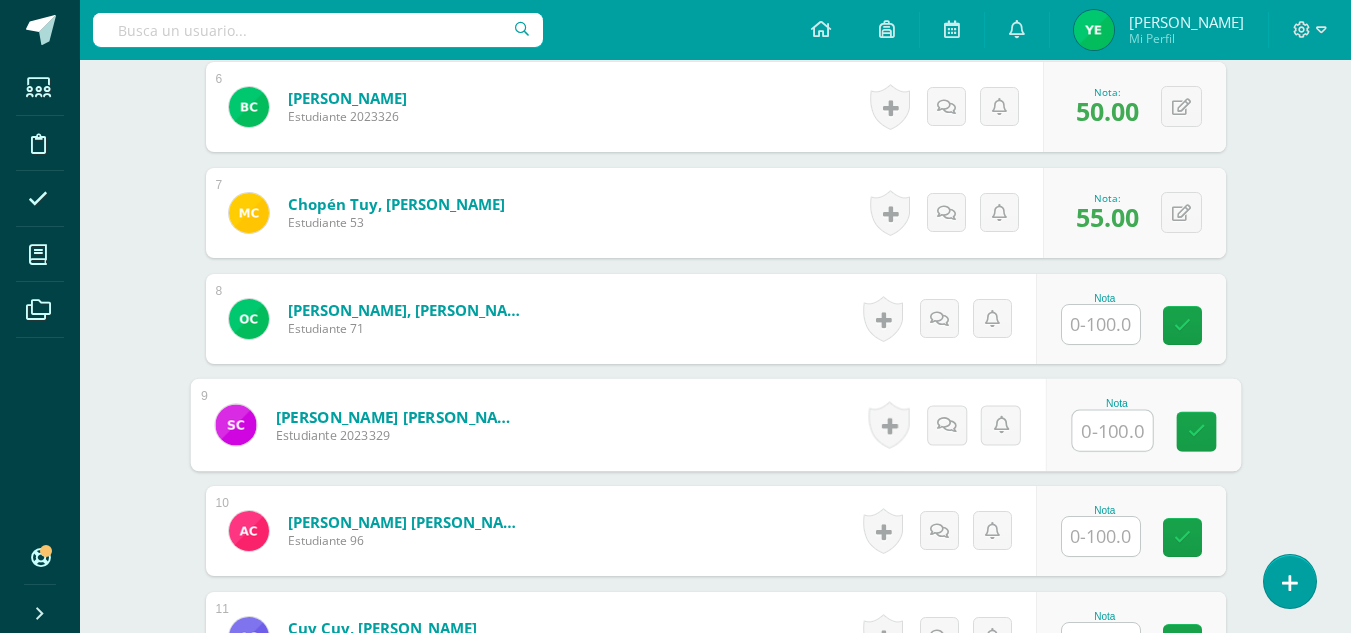 click at bounding box center [1112, 431] 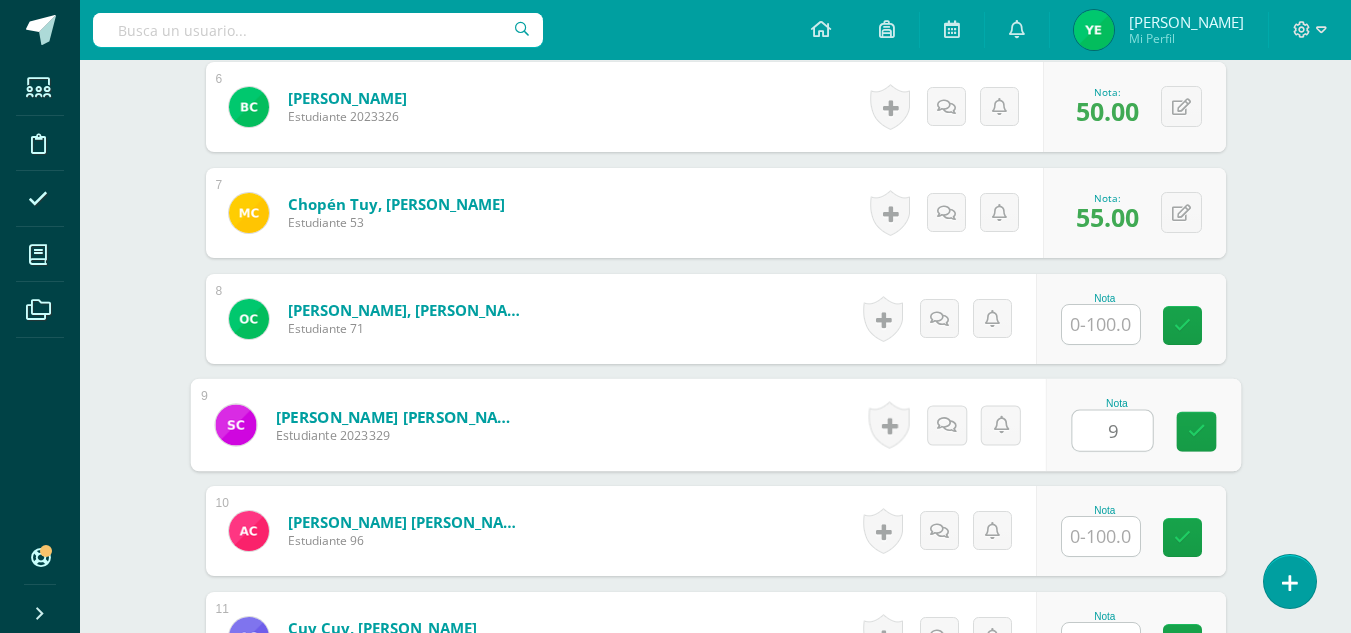 type on "95" 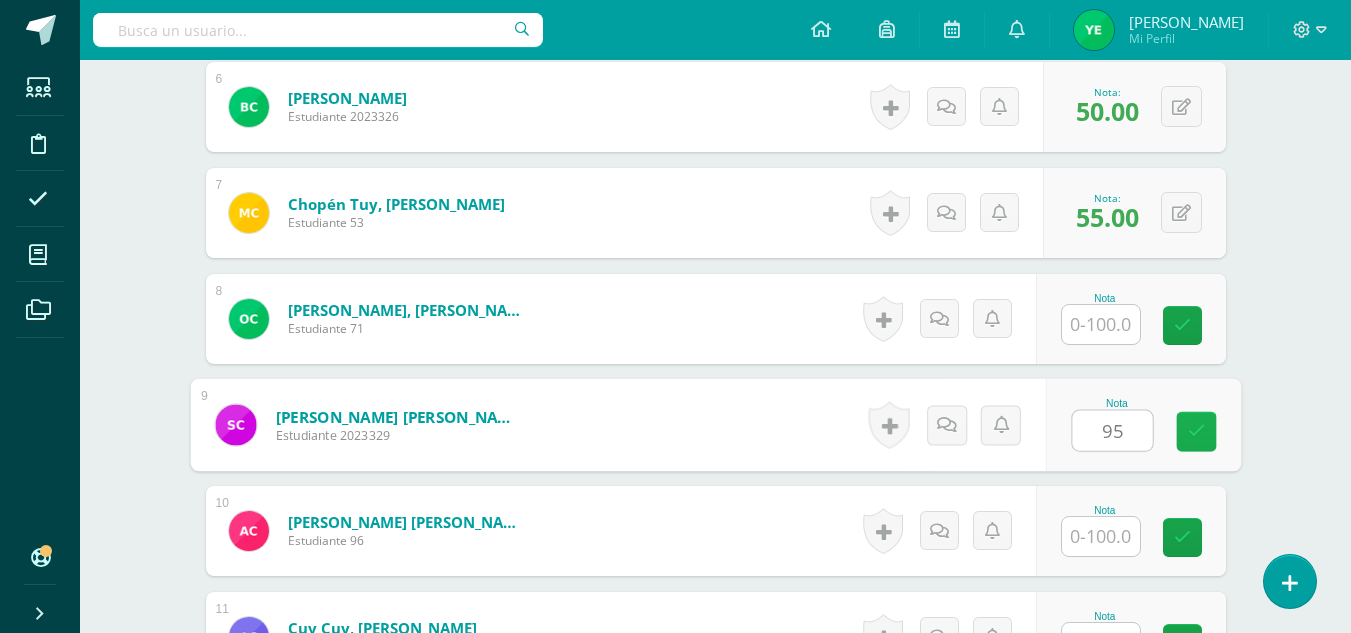 click at bounding box center [1196, 431] 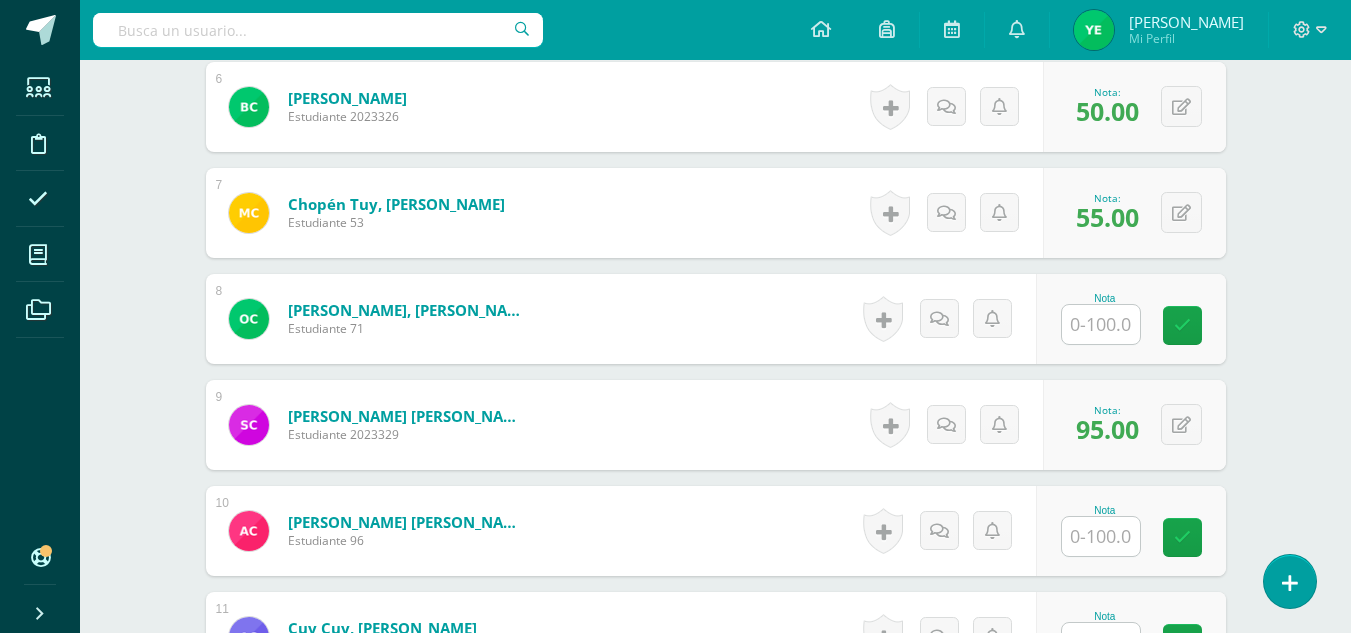 click at bounding box center [1101, 536] 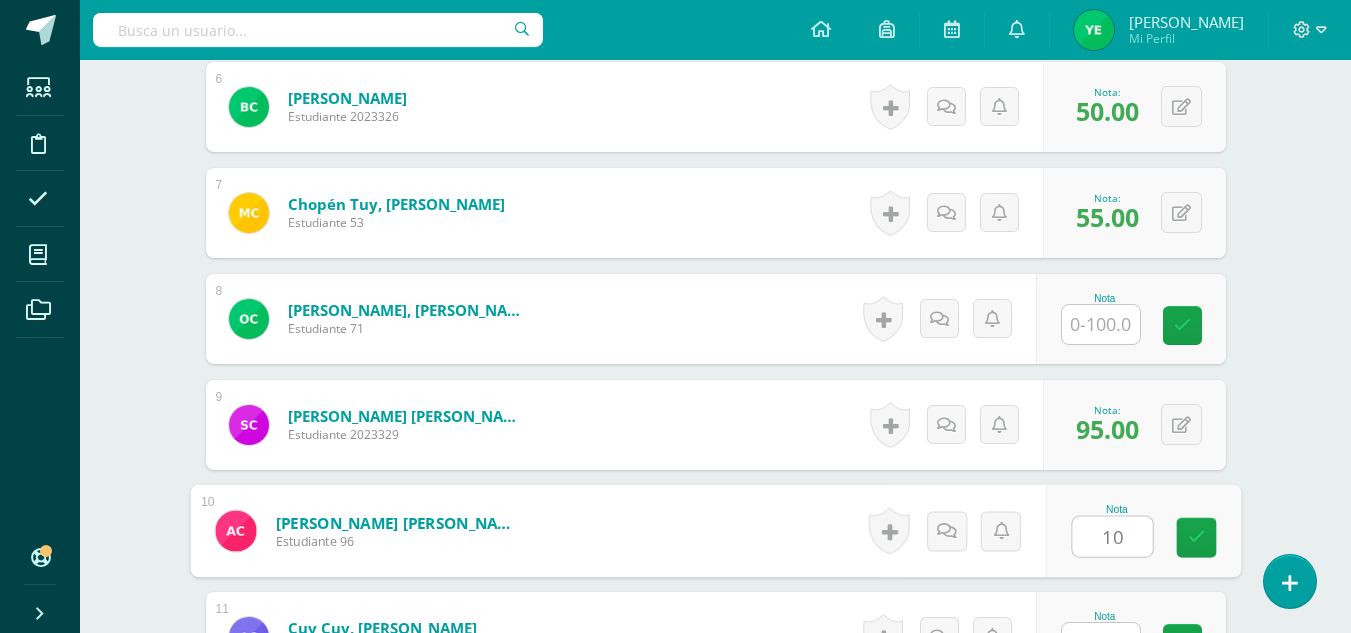 type on "100" 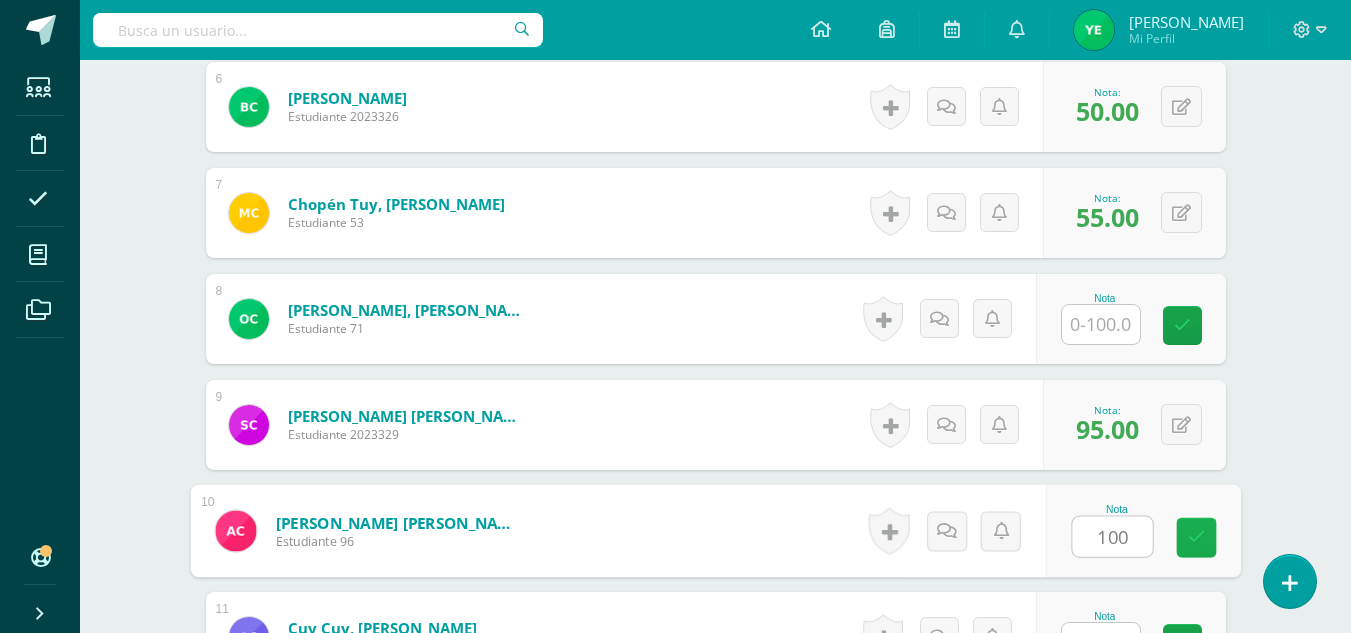 click at bounding box center (1196, 537) 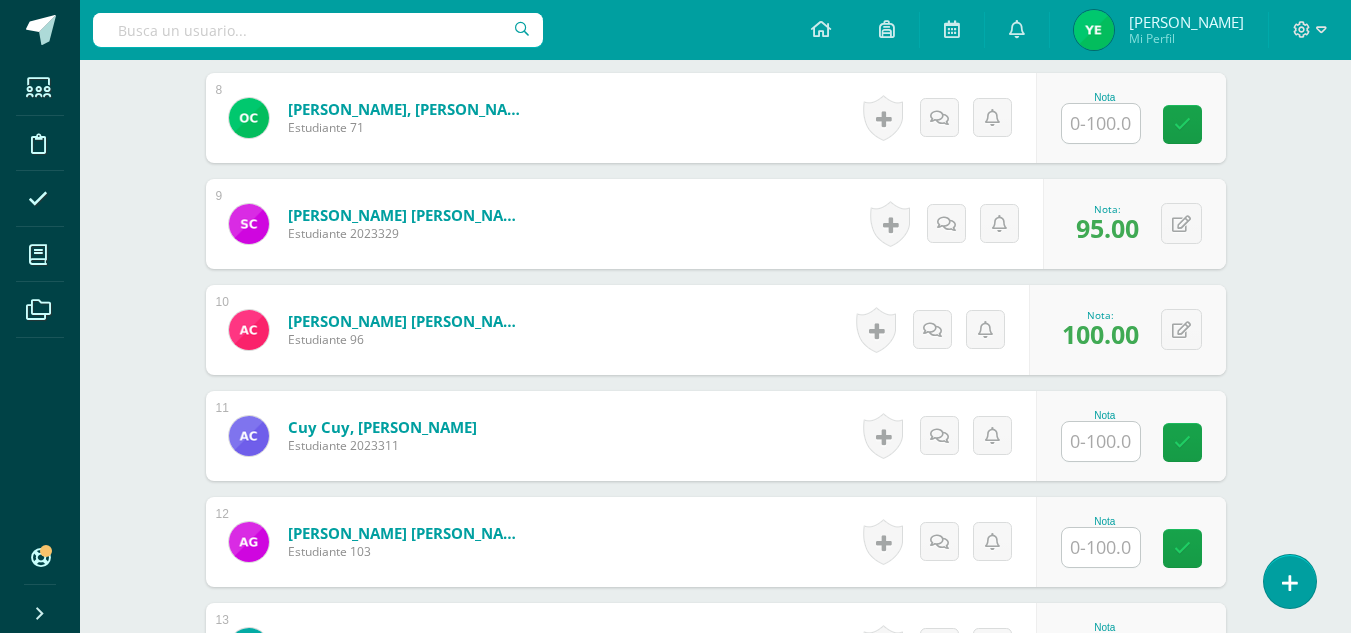 scroll, scrollTop: 1365, scrollLeft: 0, axis: vertical 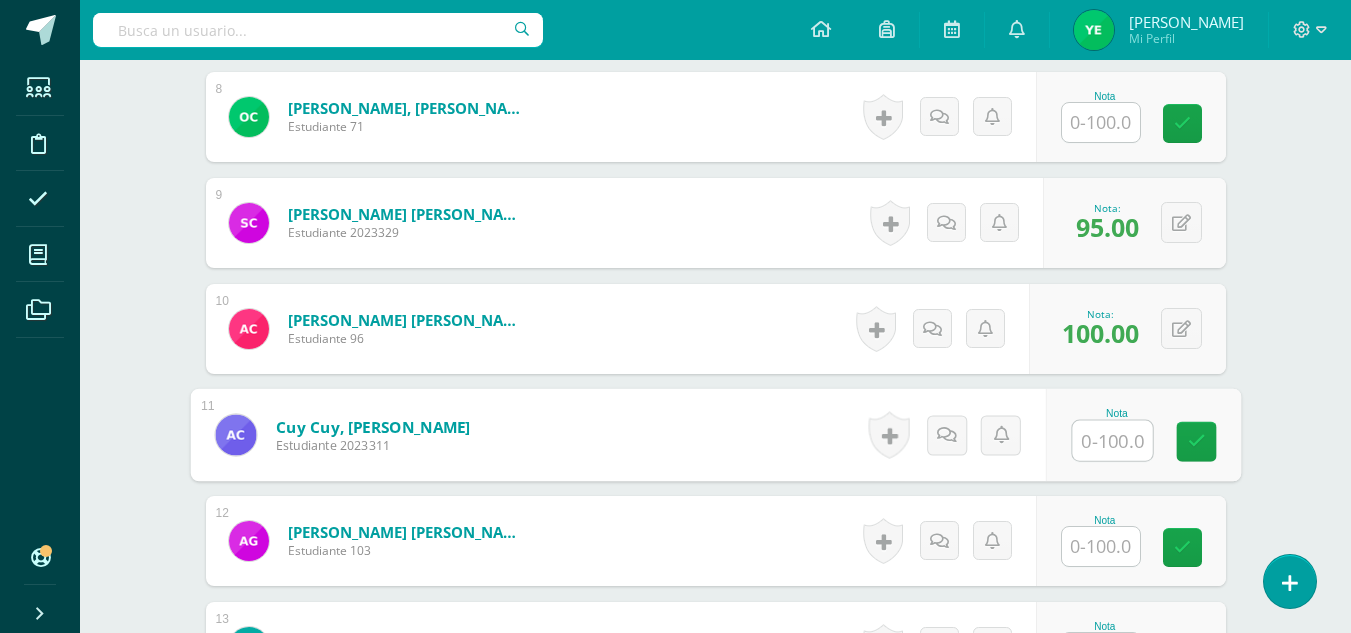 click at bounding box center (1112, 441) 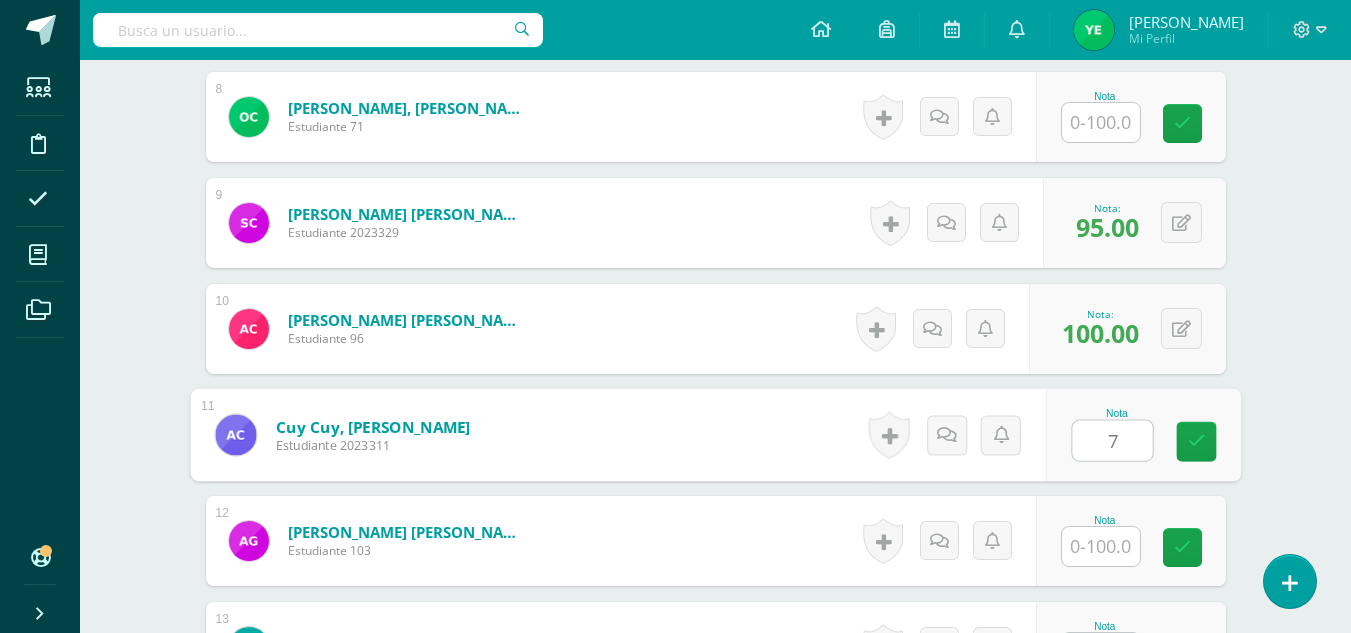 type on "75" 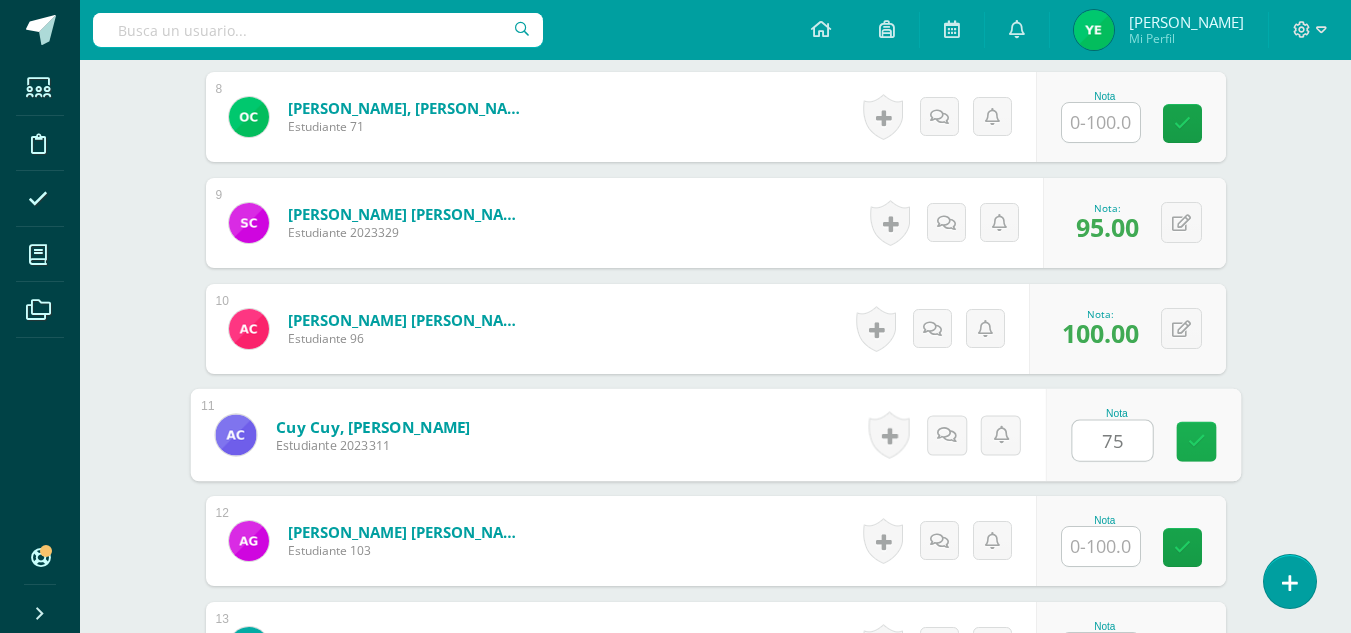 click at bounding box center [1196, 441] 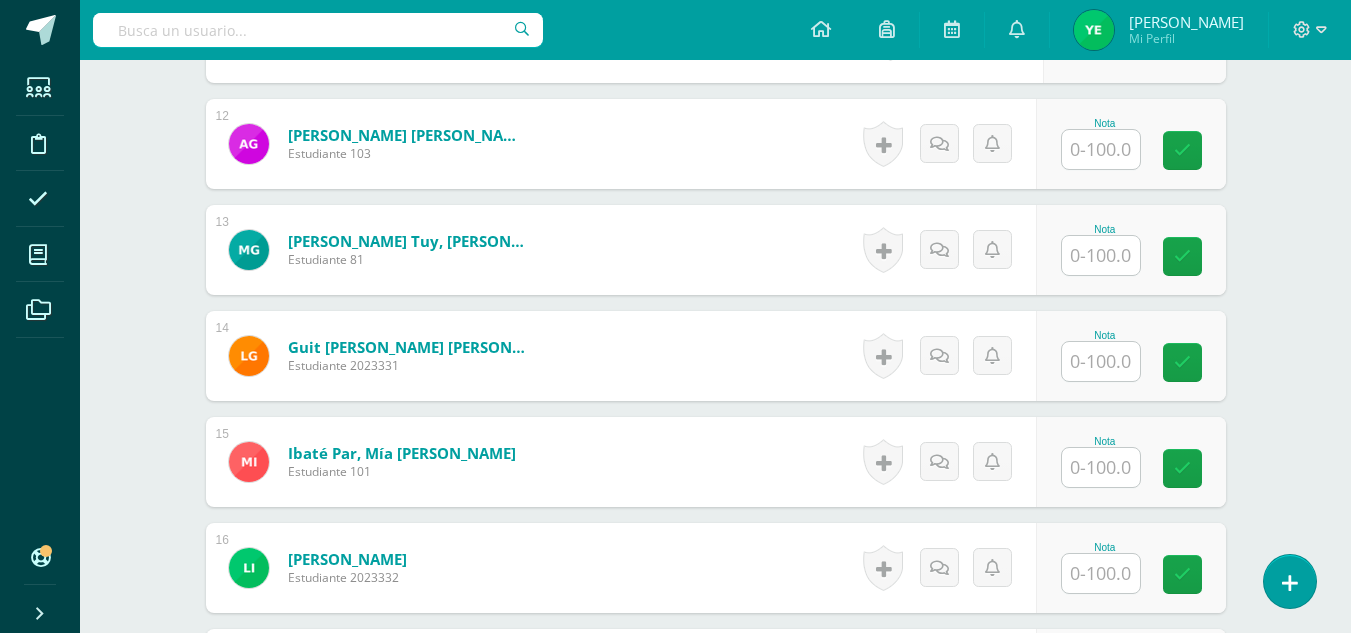 scroll, scrollTop: 1763, scrollLeft: 0, axis: vertical 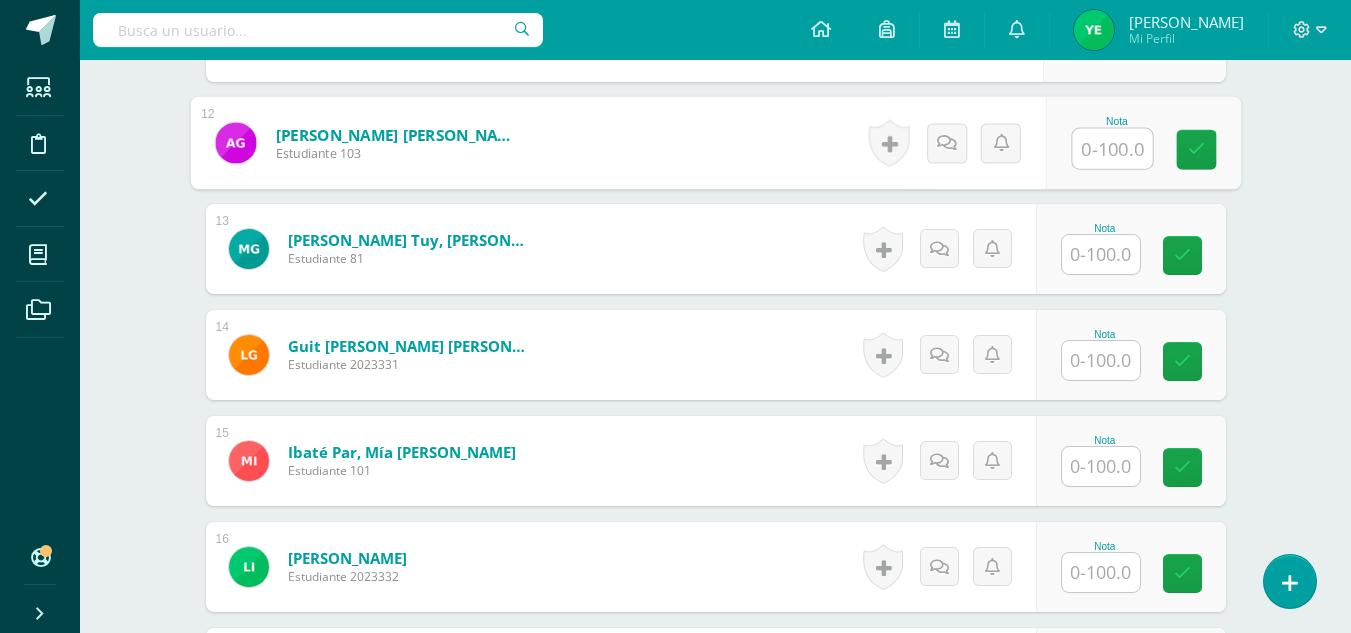 click on "Nota" at bounding box center (1142, 143) 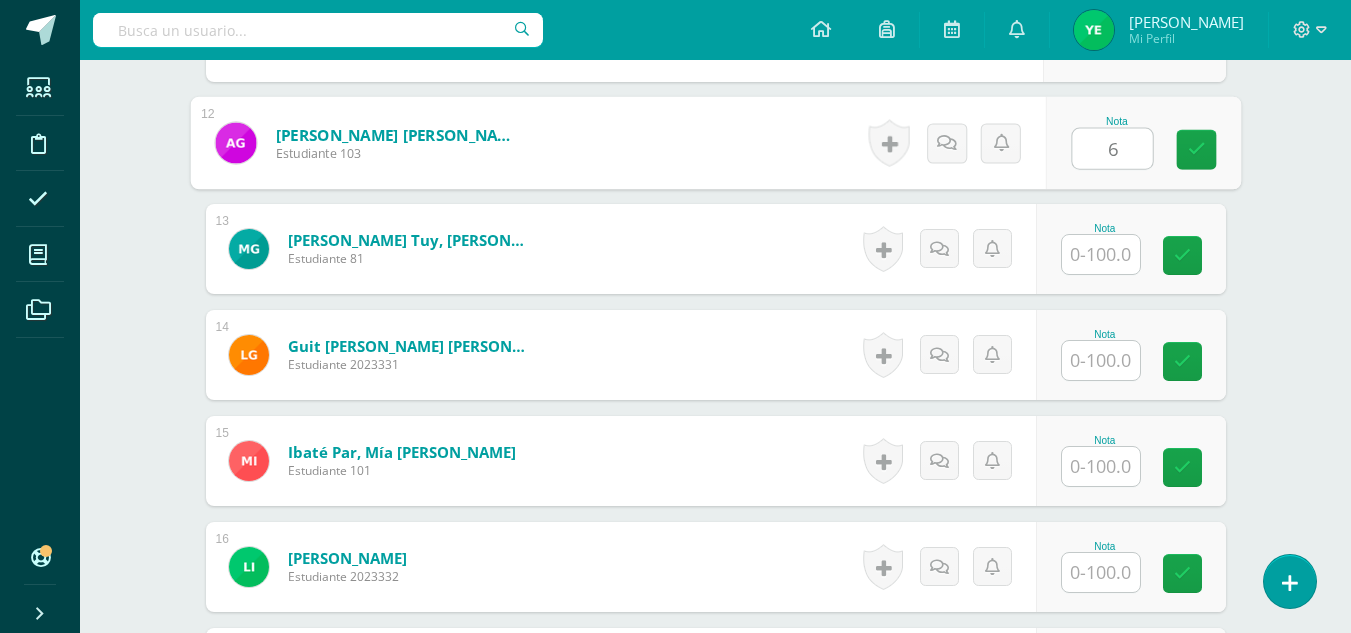 type on "65" 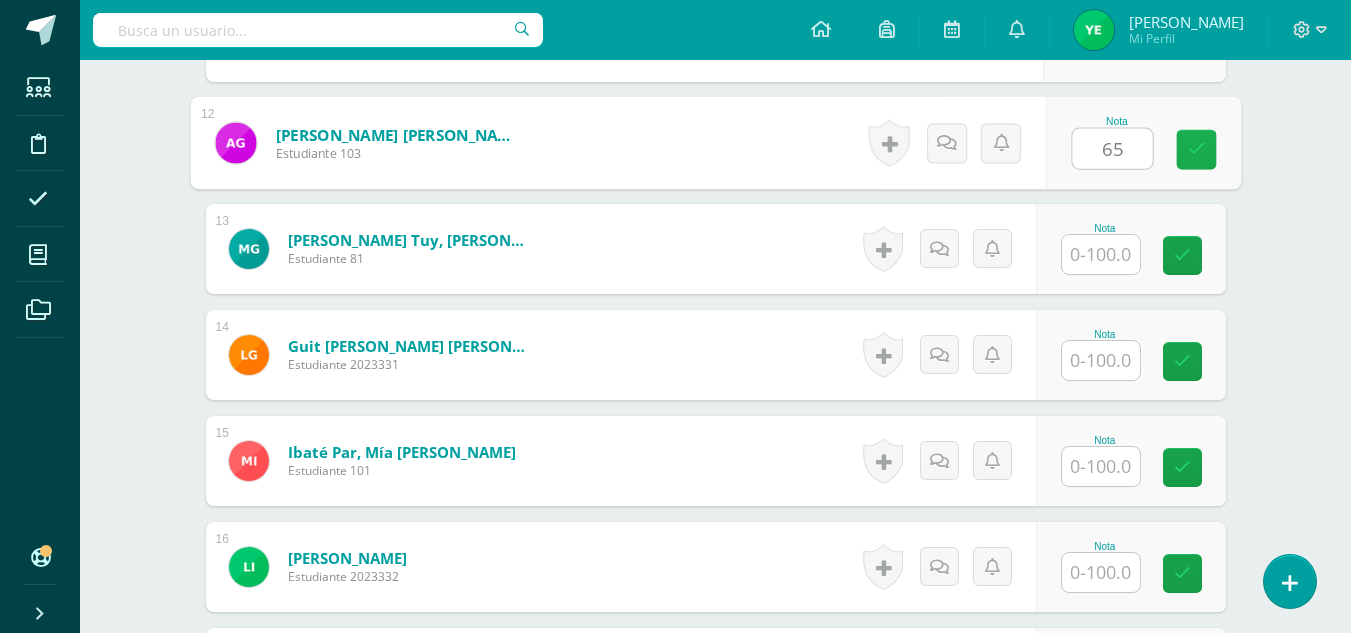 click at bounding box center [1196, 150] 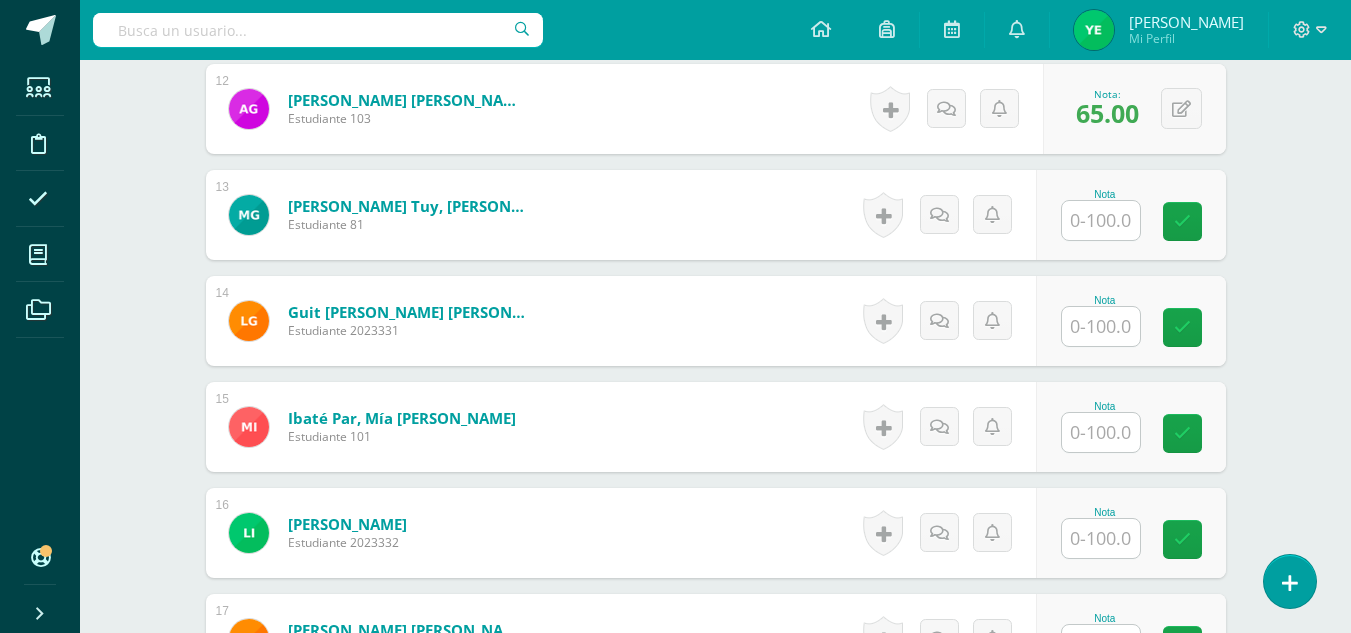 scroll, scrollTop: 1800, scrollLeft: 0, axis: vertical 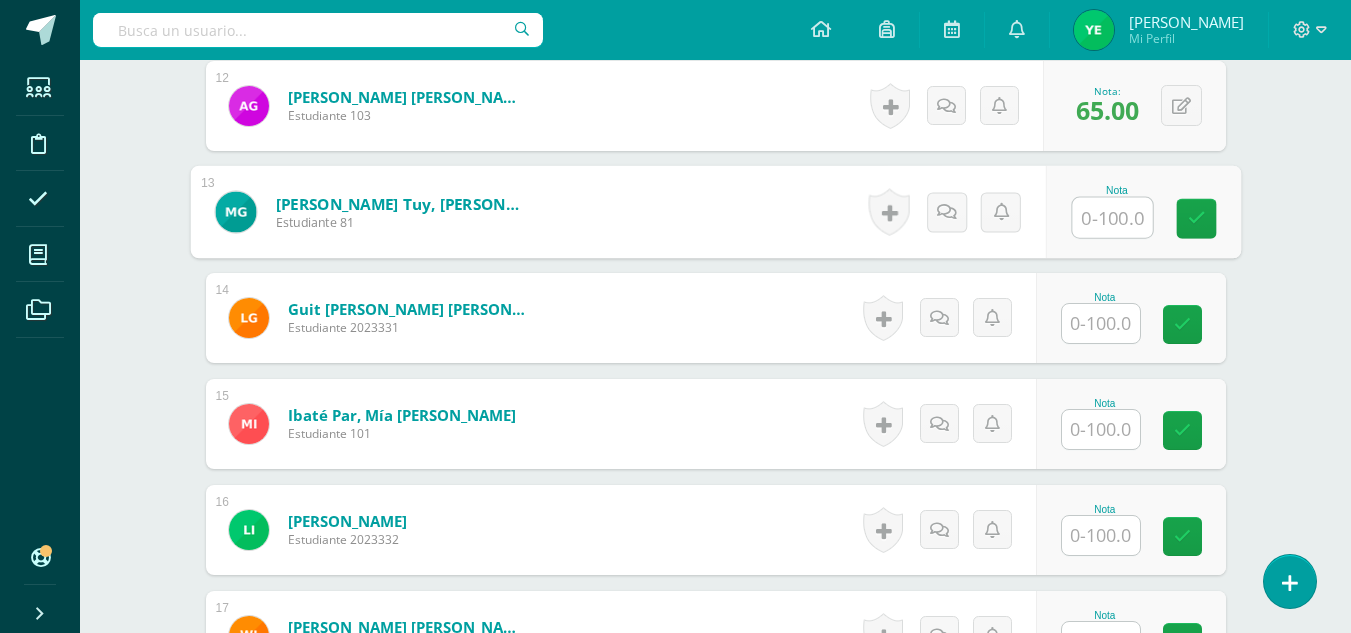 click at bounding box center (1112, 218) 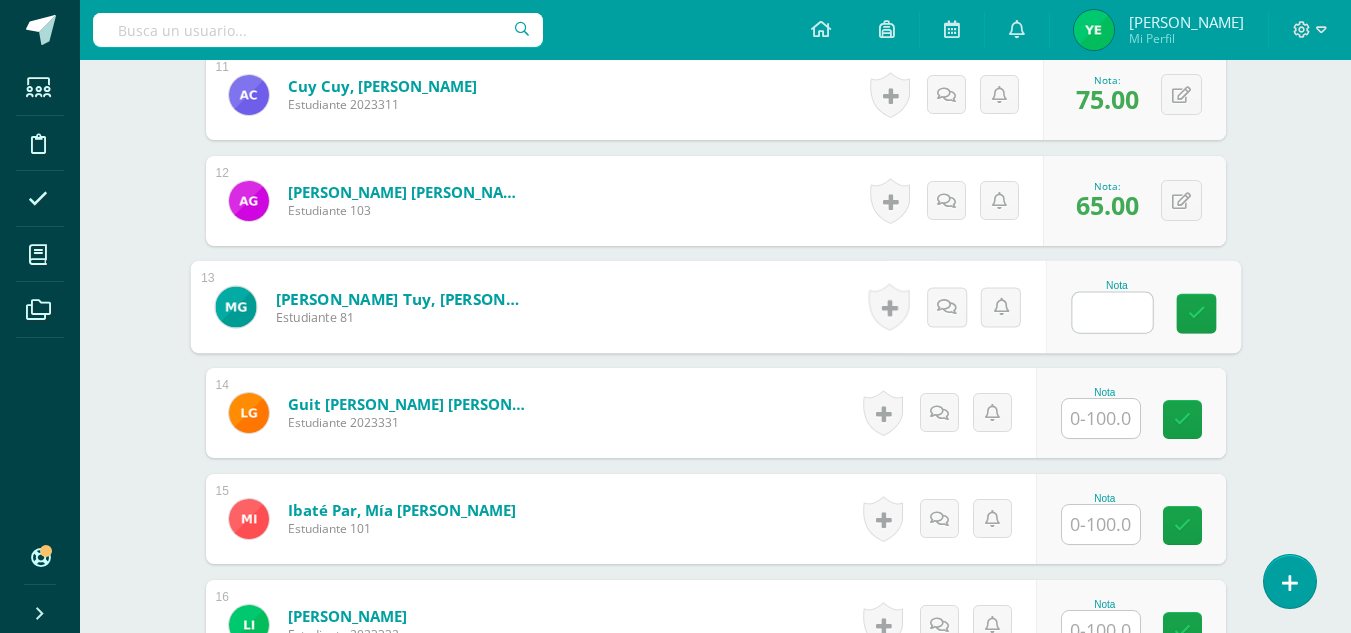 scroll, scrollTop: 1721, scrollLeft: 0, axis: vertical 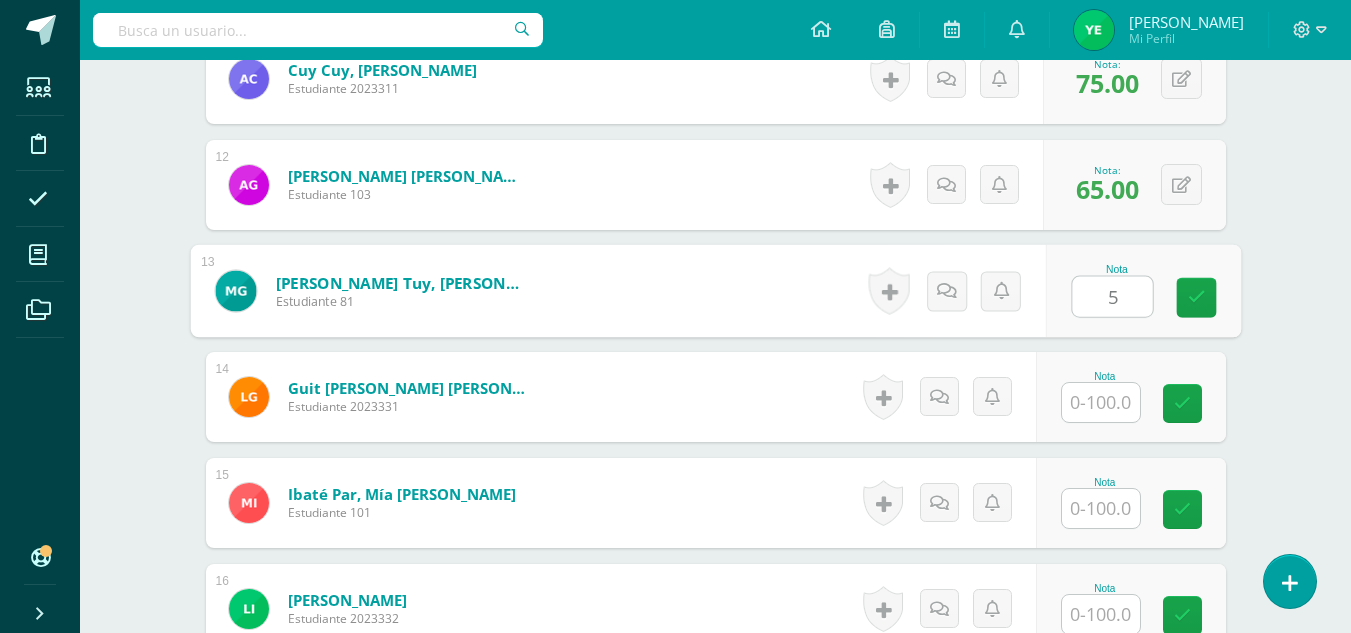 type on "55" 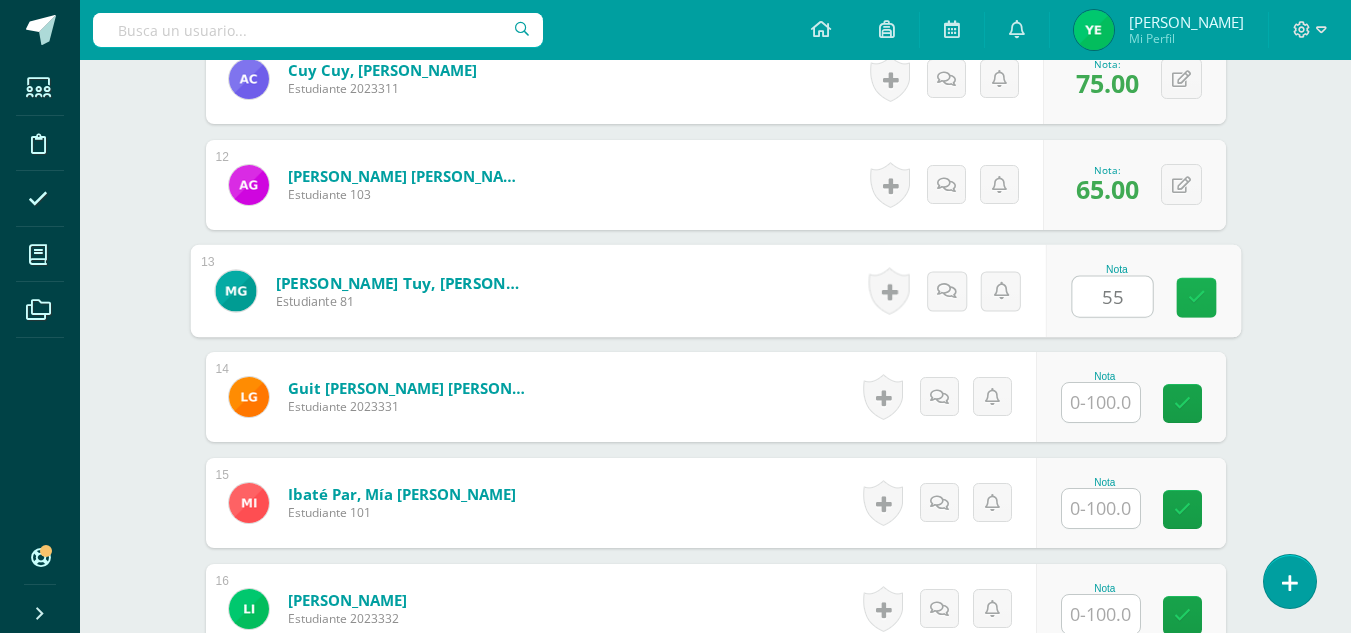 click at bounding box center (1196, 297) 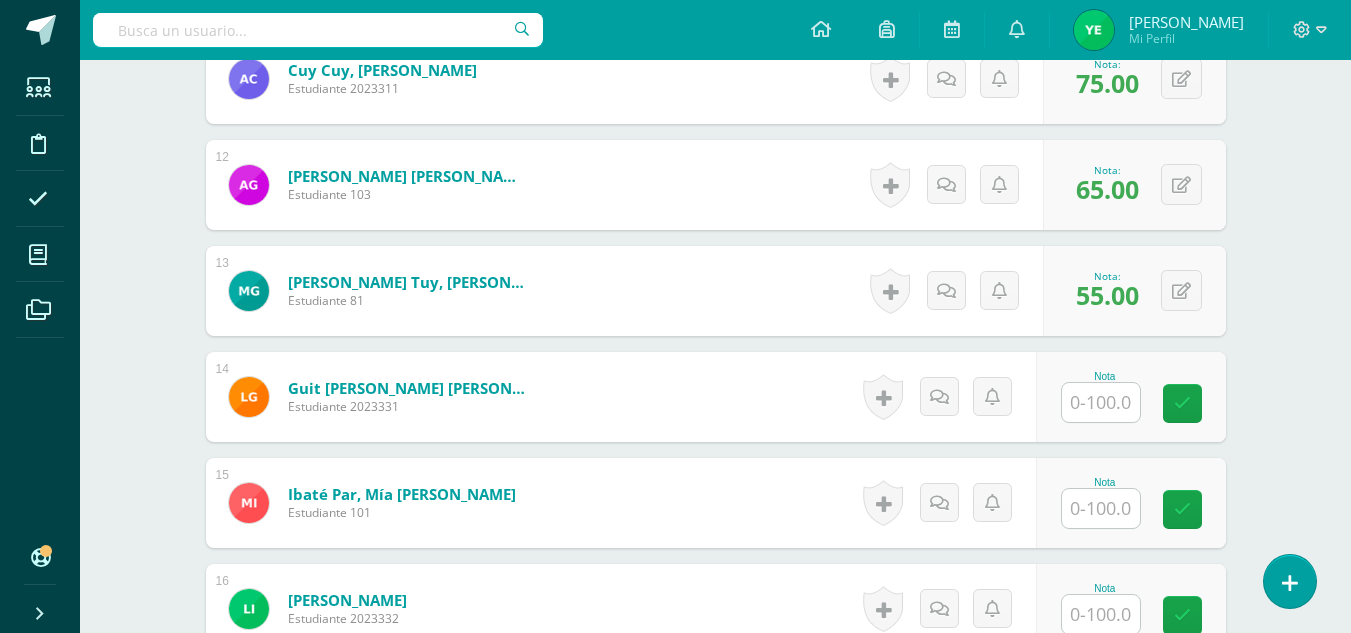 click at bounding box center (1101, 402) 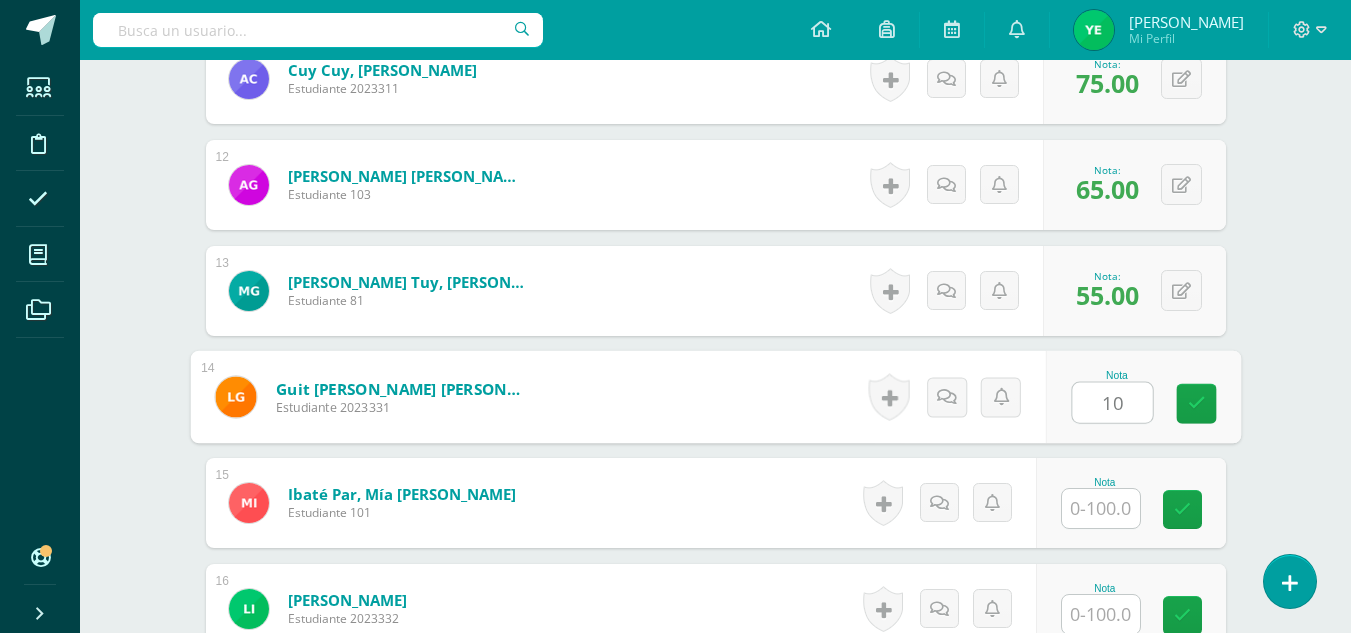type on "100" 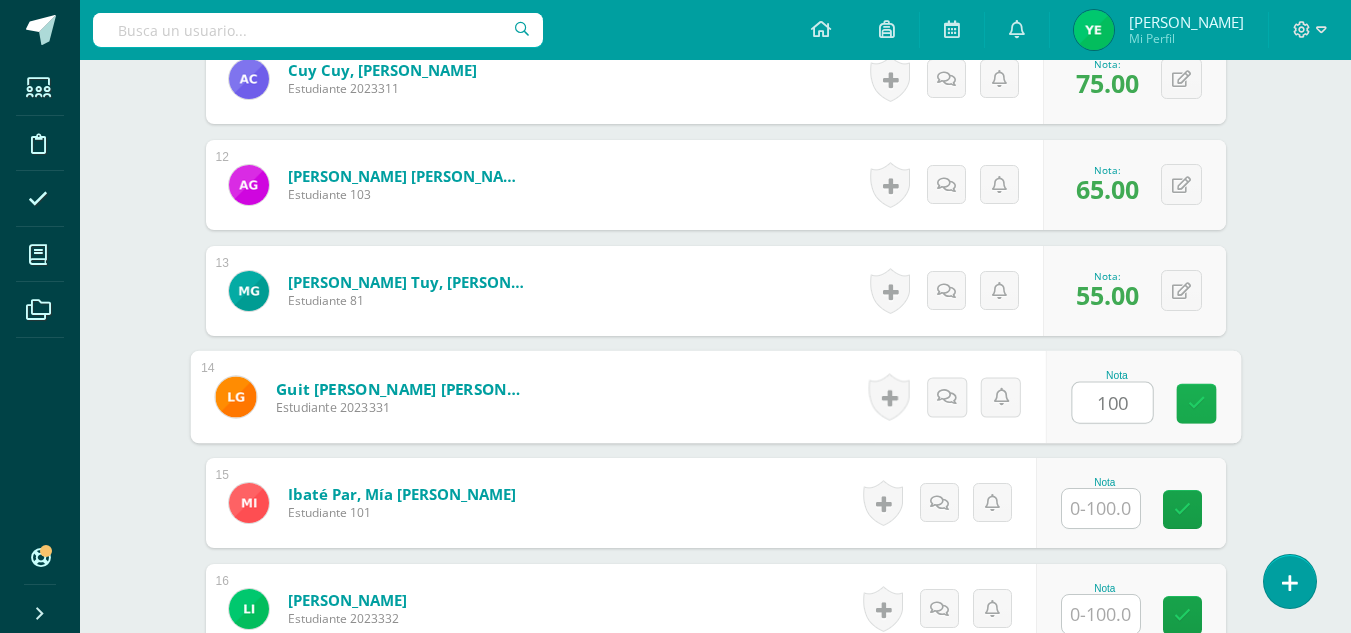 click at bounding box center (1196, 403) 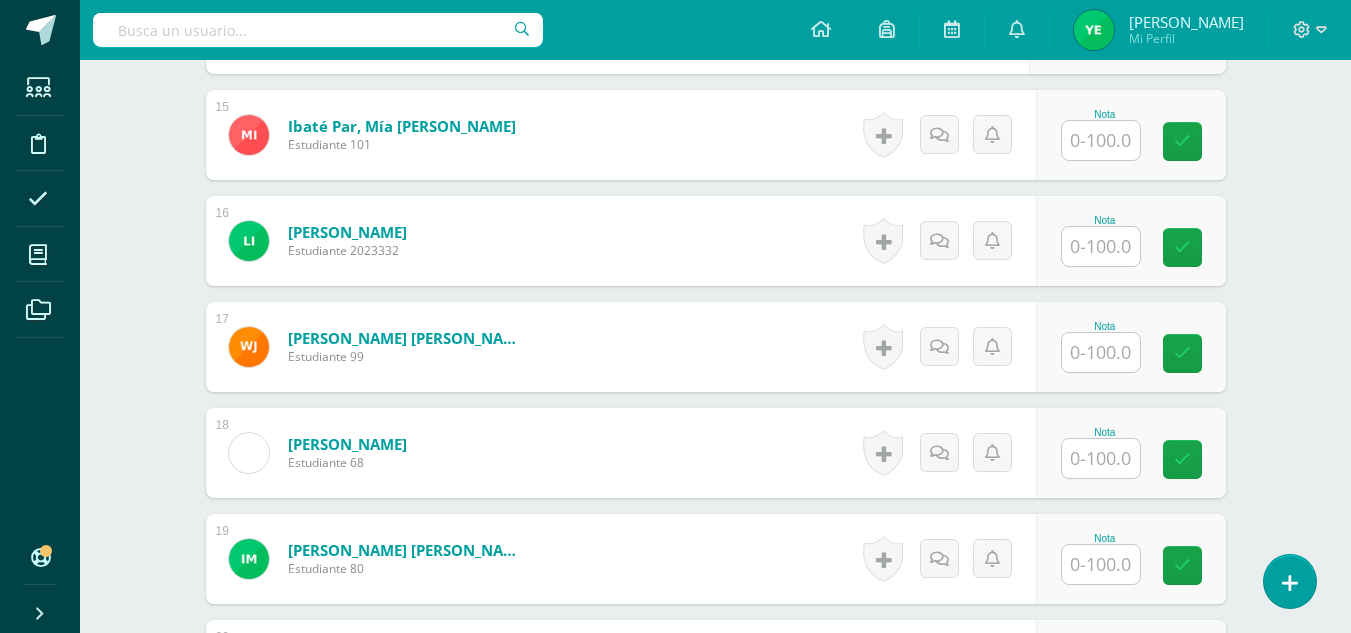 scroll, scrollTop: 2090, scrollLeft: 0, axis: vertical 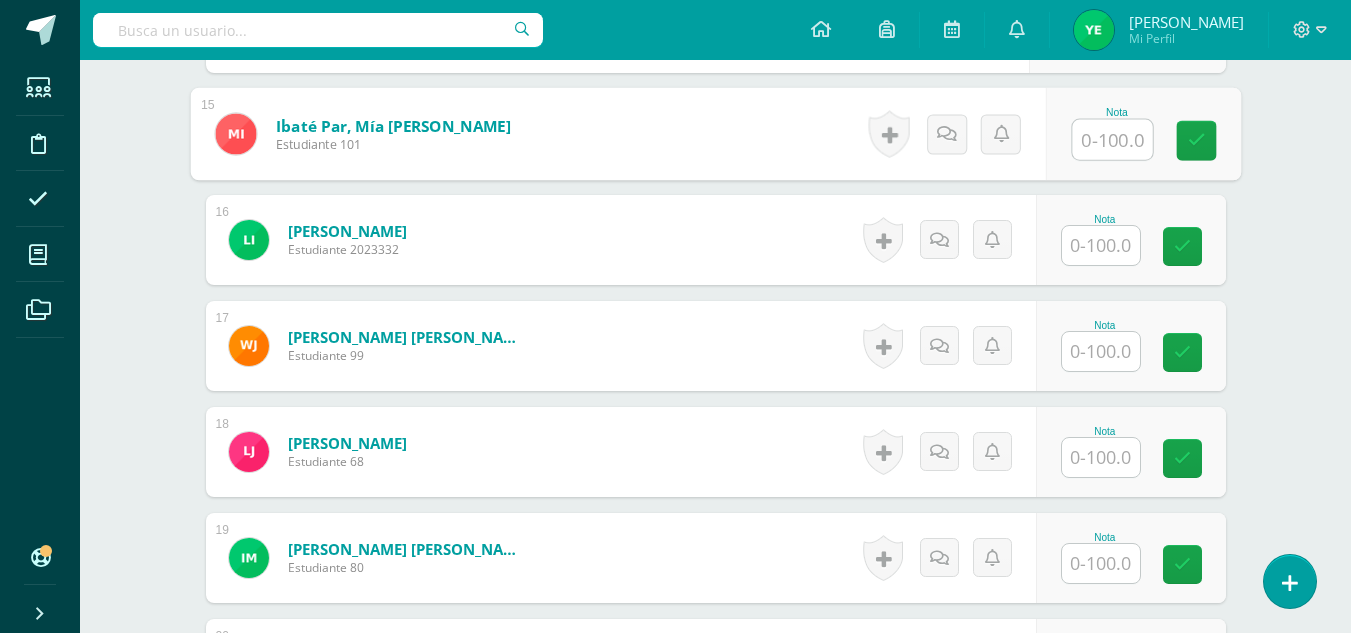 click at bounding box center (1112, 140) 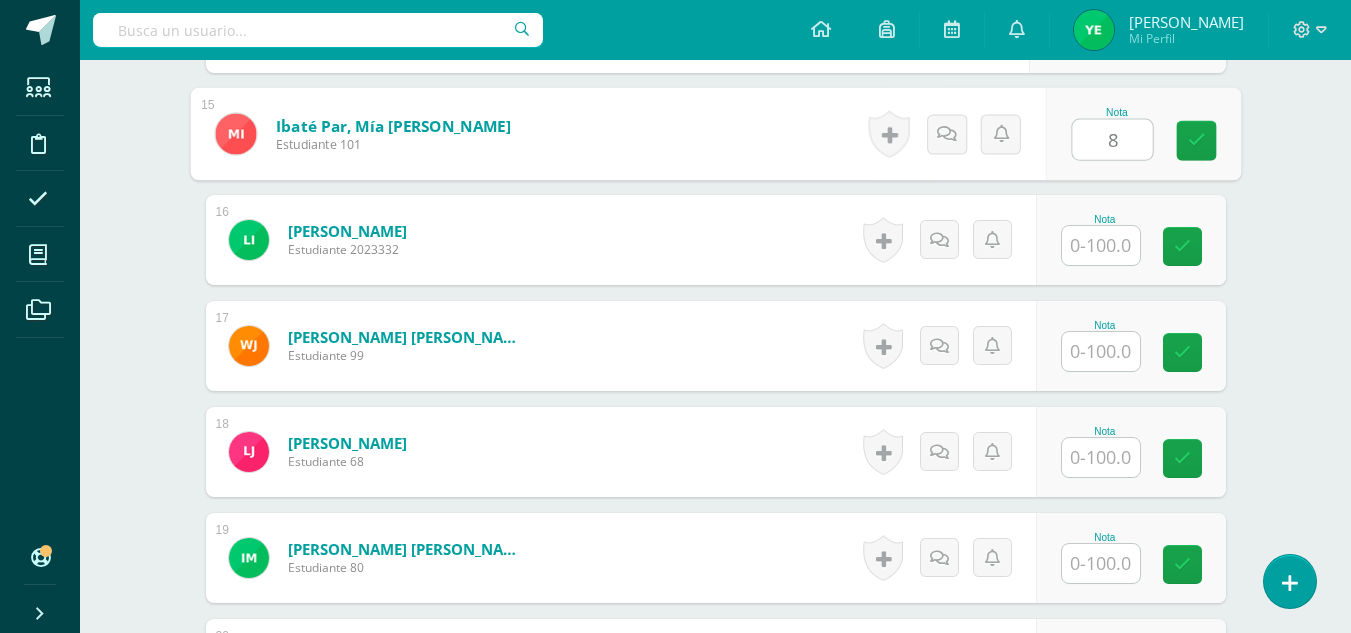 type on "85" 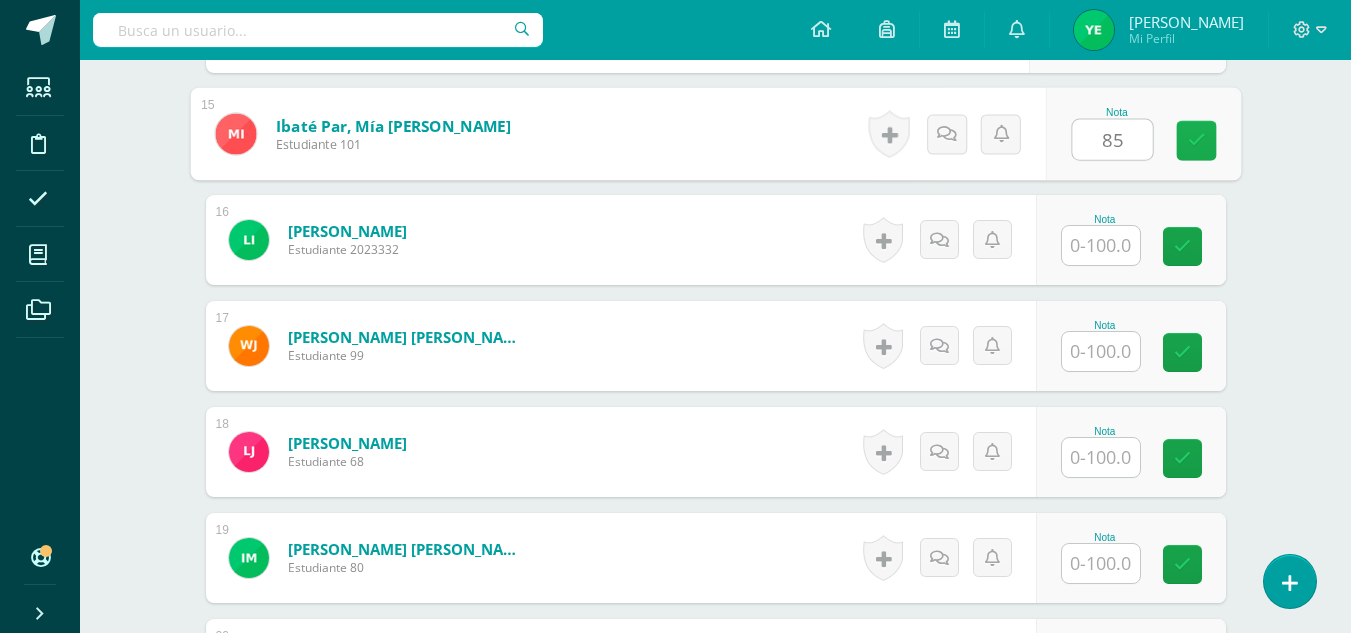 click at bounding box center [1196, 141] 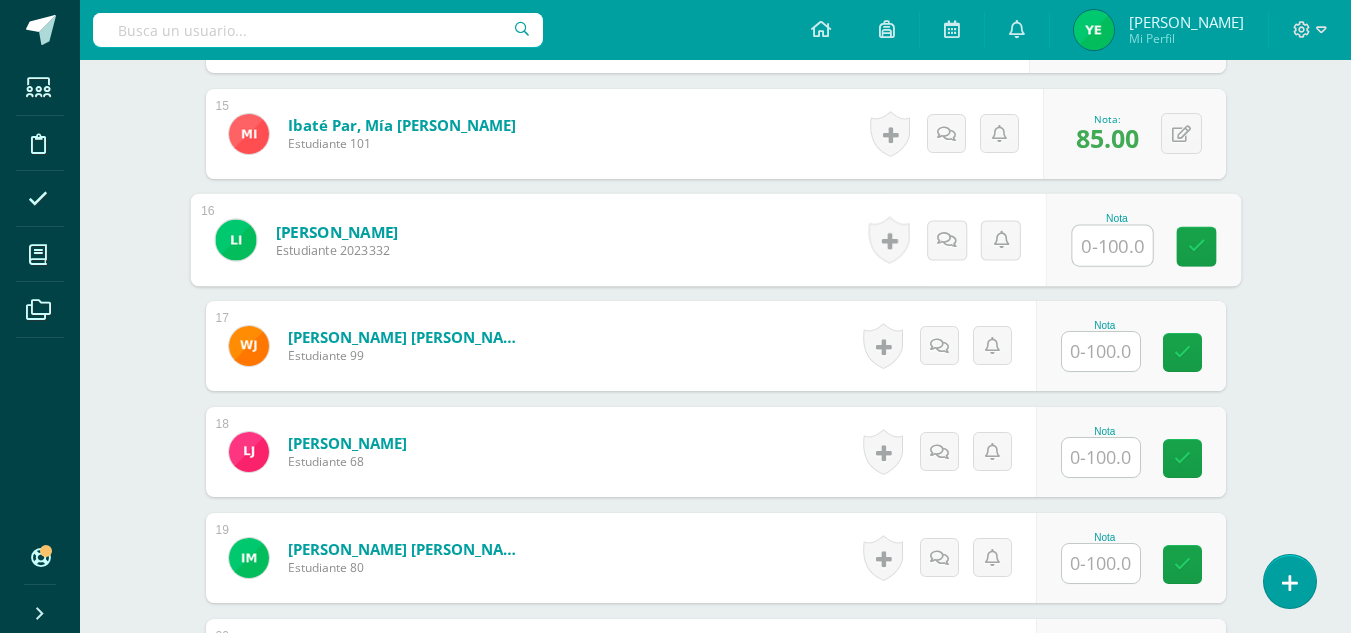 click at bounding box center (1112, 246) 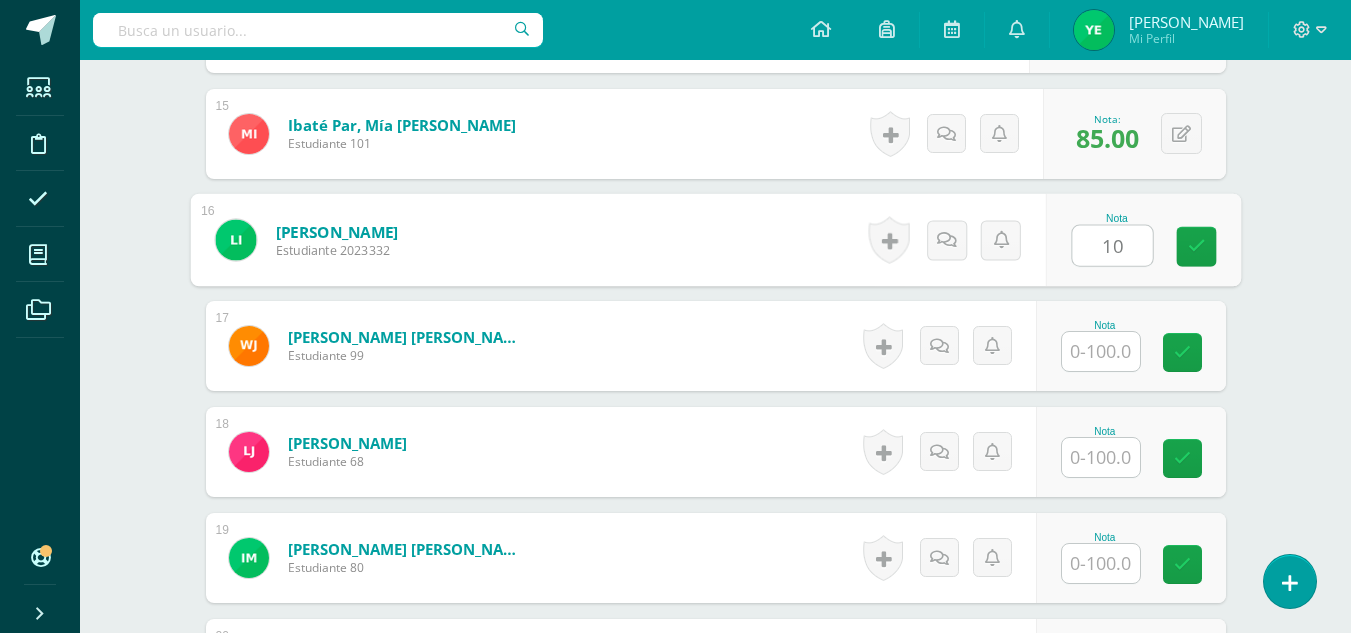 type on "100" 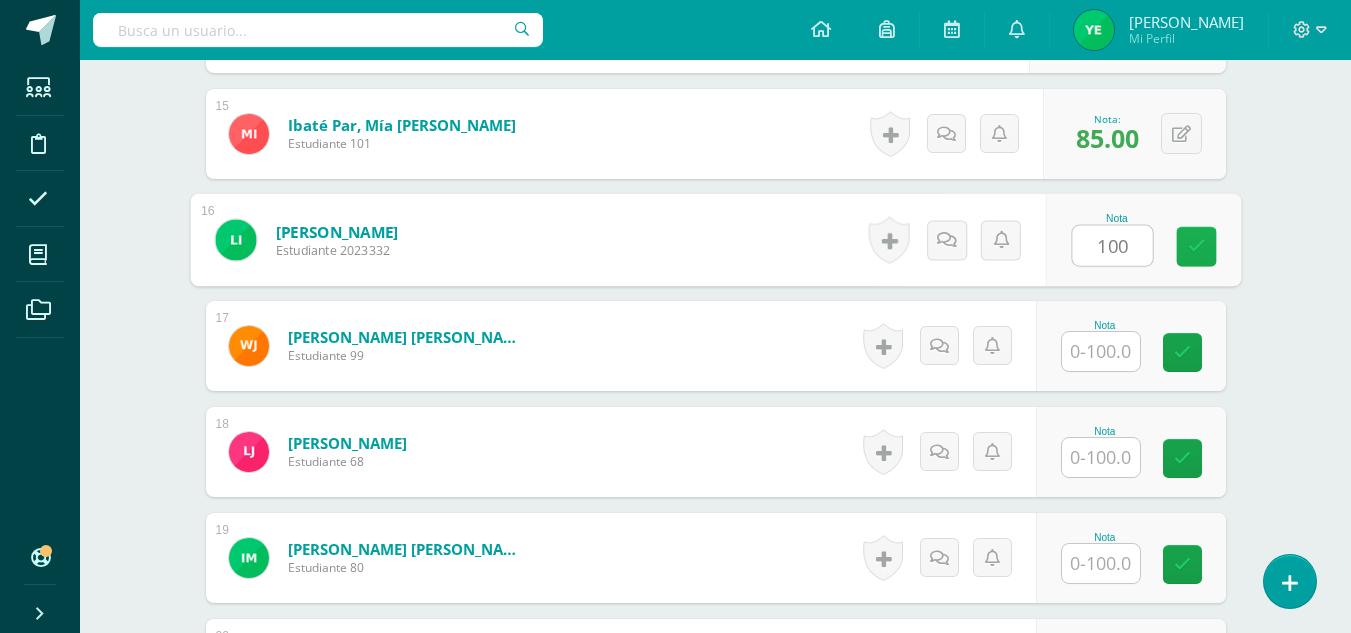 click at bounding box center (1196, 247) 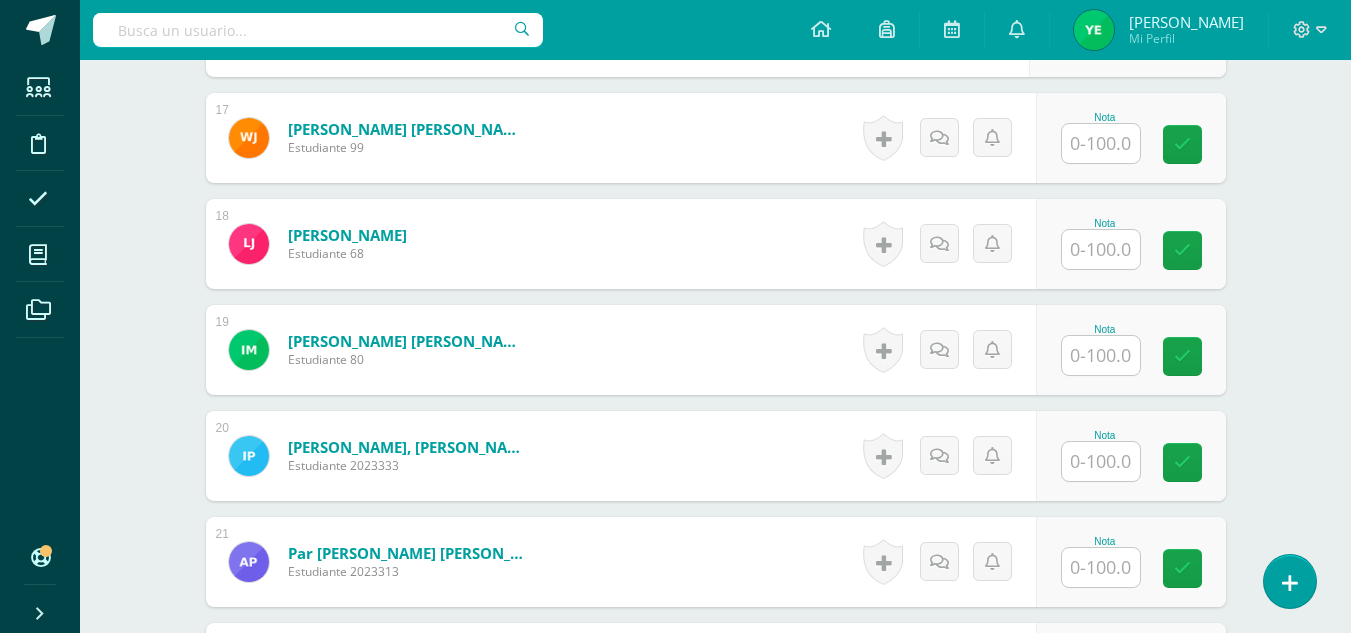 scroll, scrollTop: 2299, scrollLeft: 0, axis: vertical 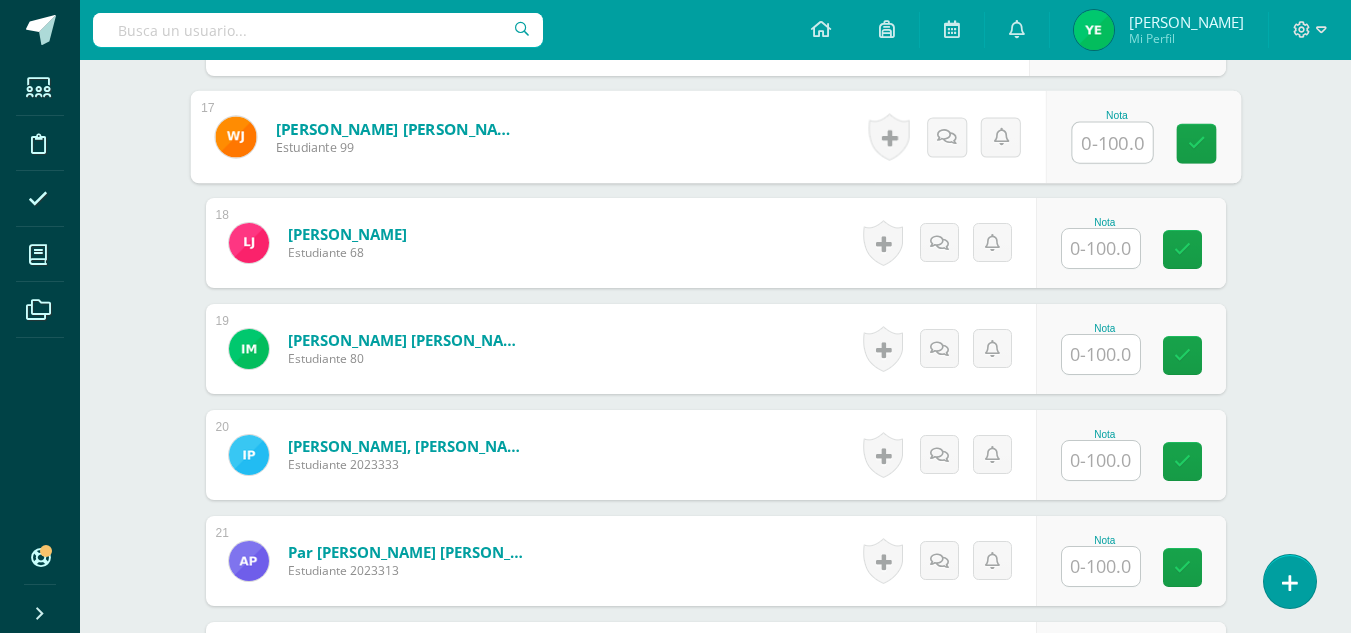 click at bounding box center [1112, 143] 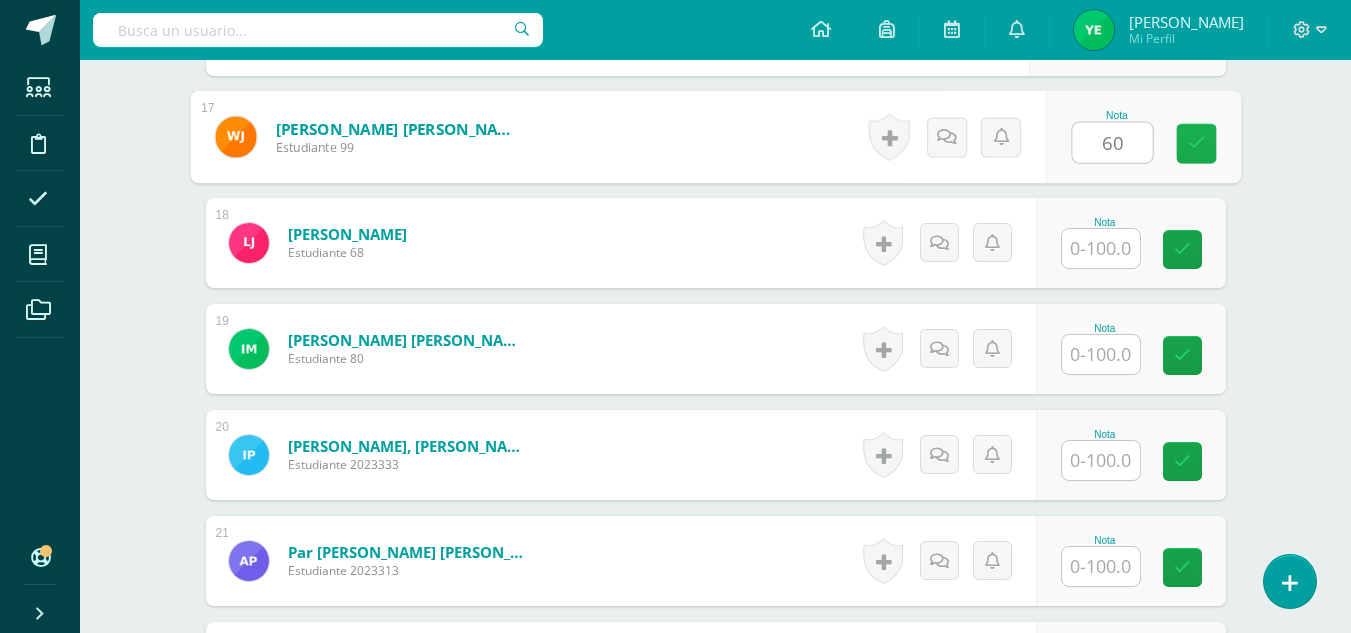 click at bounding box center [1196, 143] 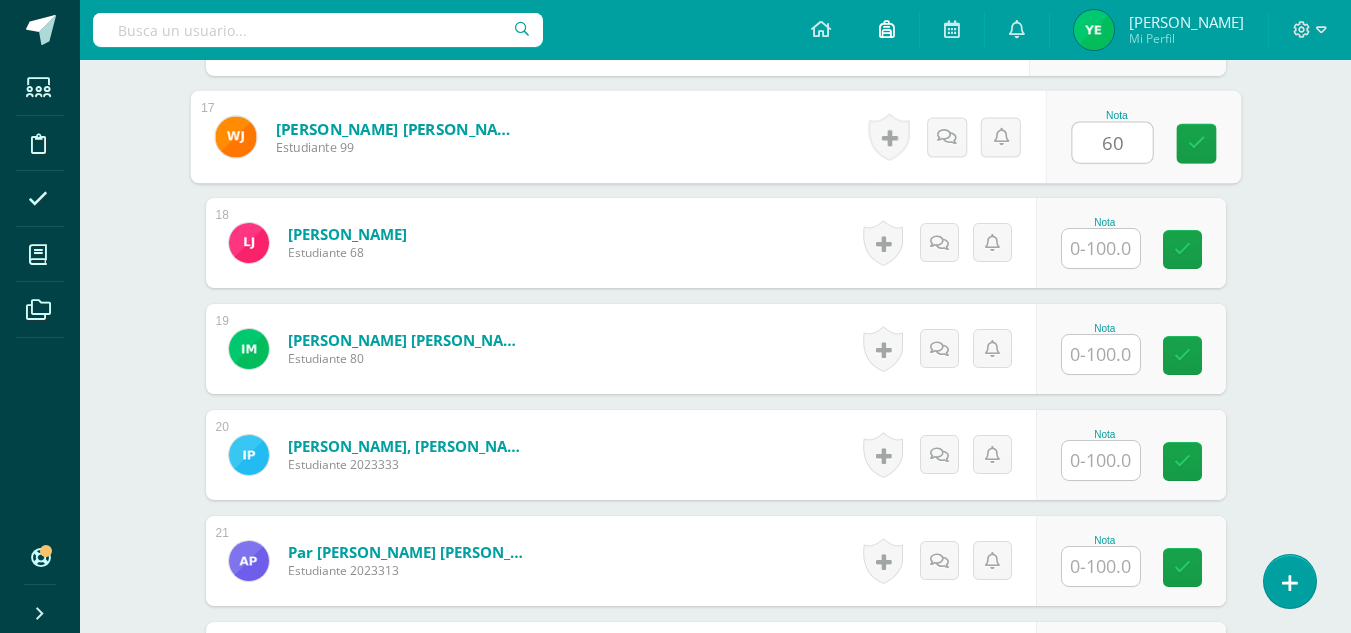 type on "60" 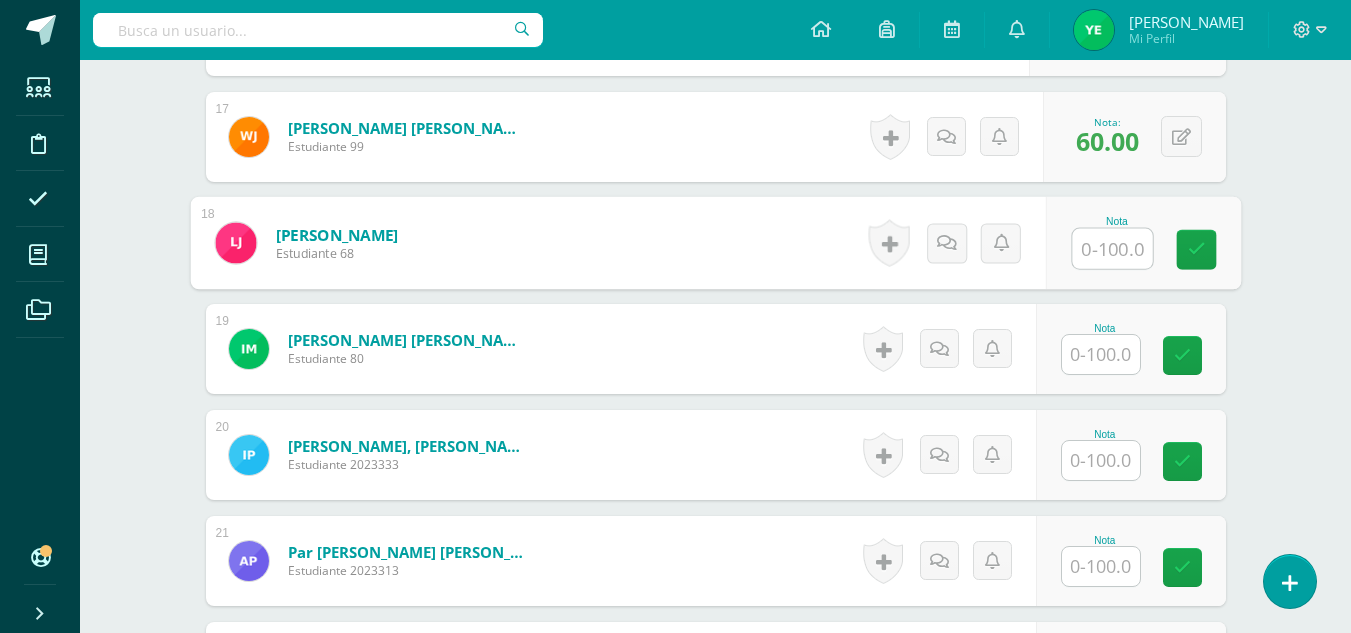 click on "Nota" at bounding box center (1142, 243) 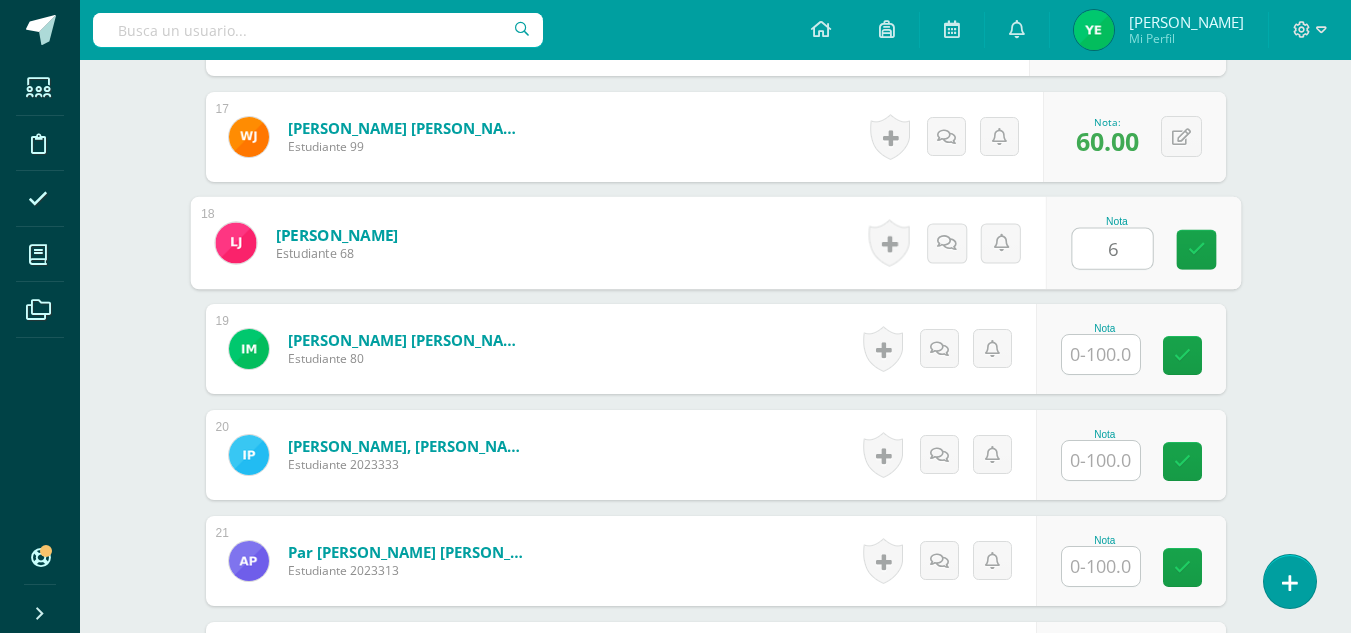 type on "60" 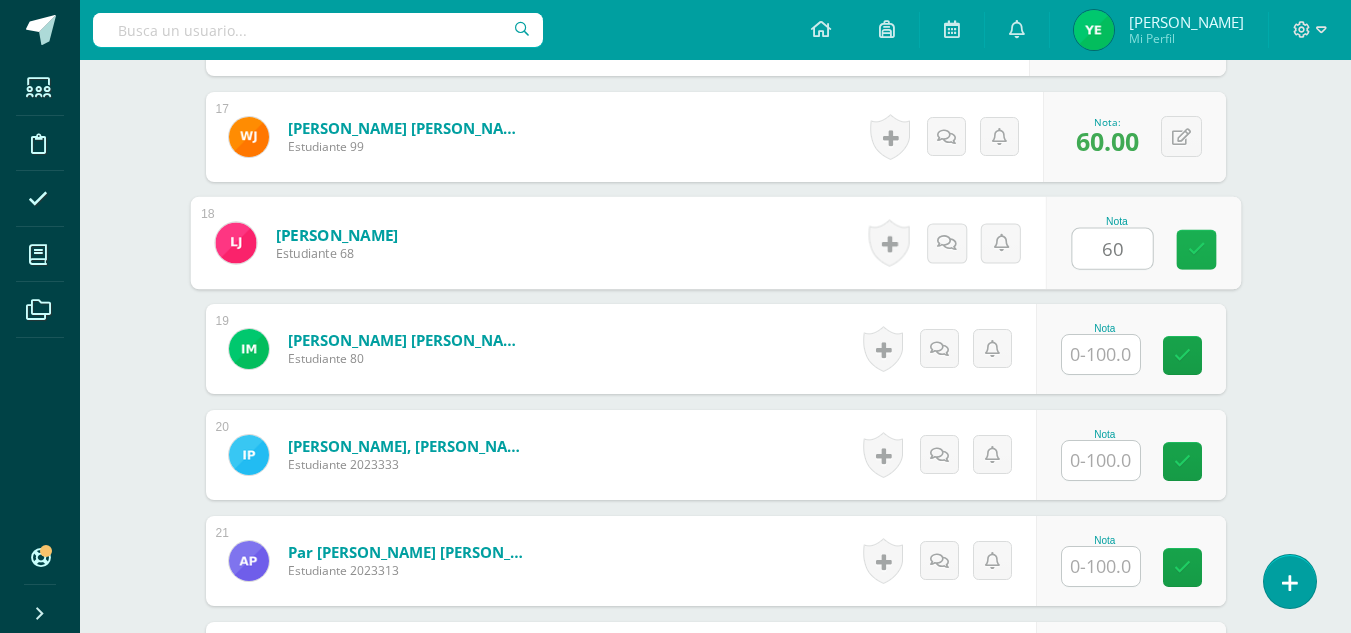 click at bounding box center [1196, 249] 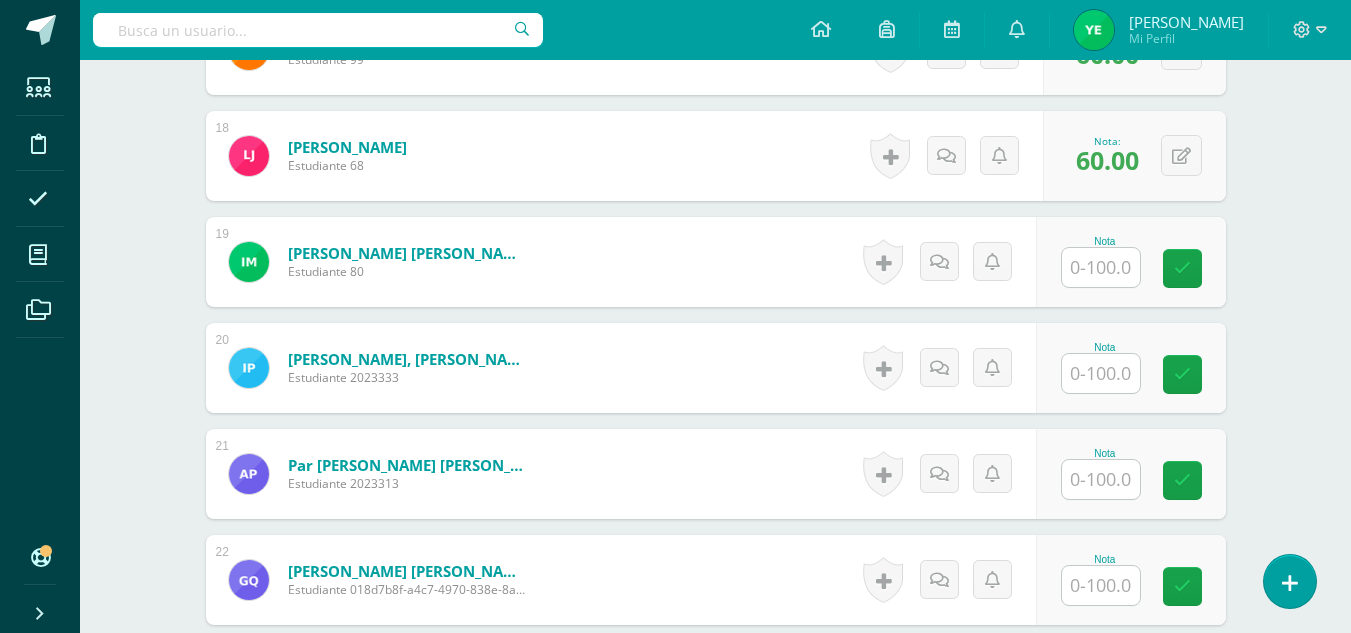 scroll, scrollTop: 2385, scrollLeft: 0, axis: vertical 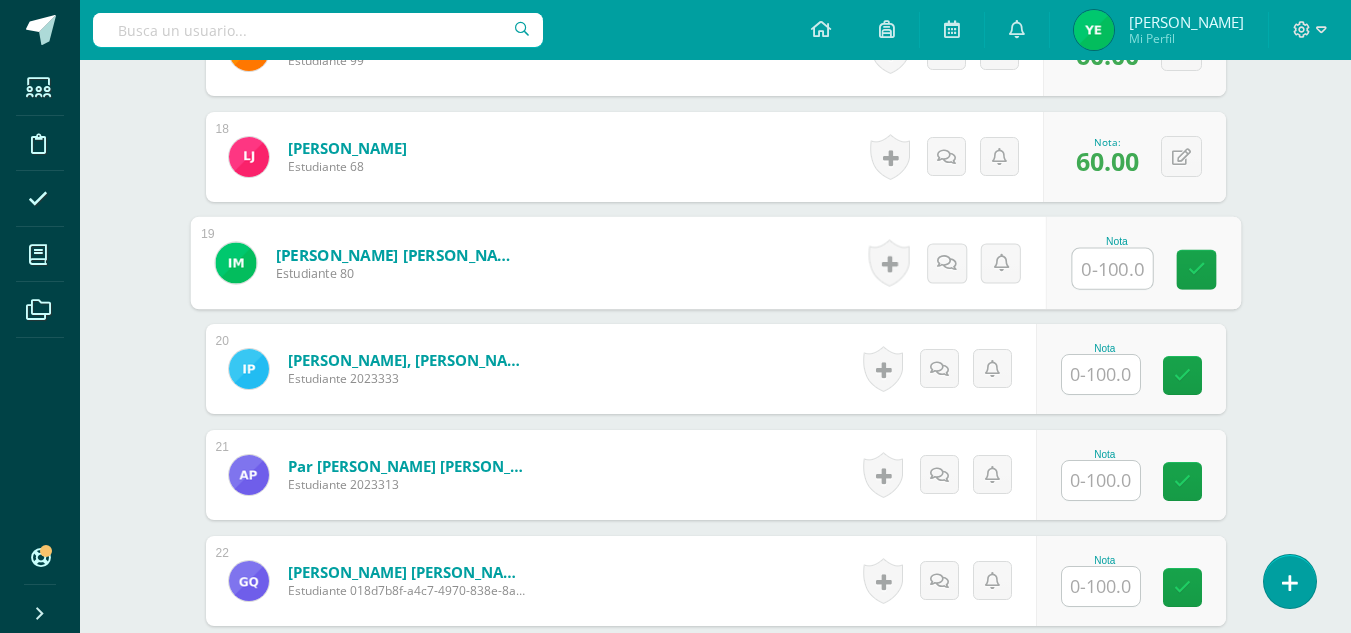 click at bounding box center (1112, 269) 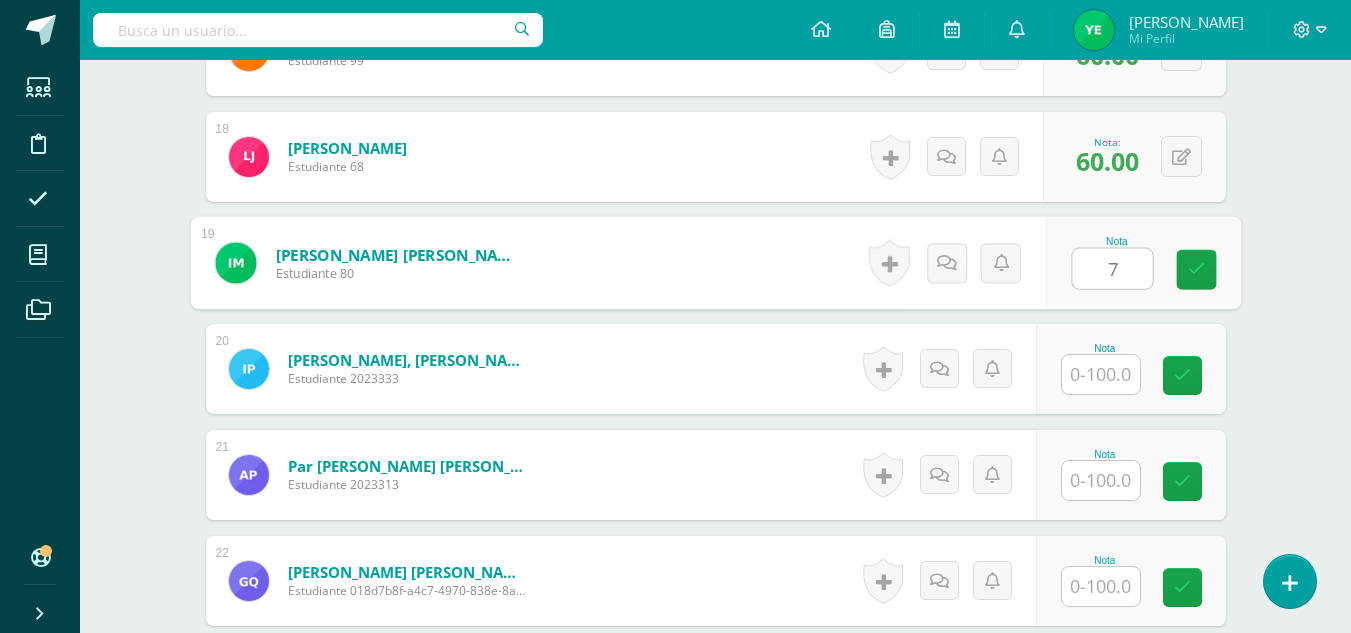 type on "75" 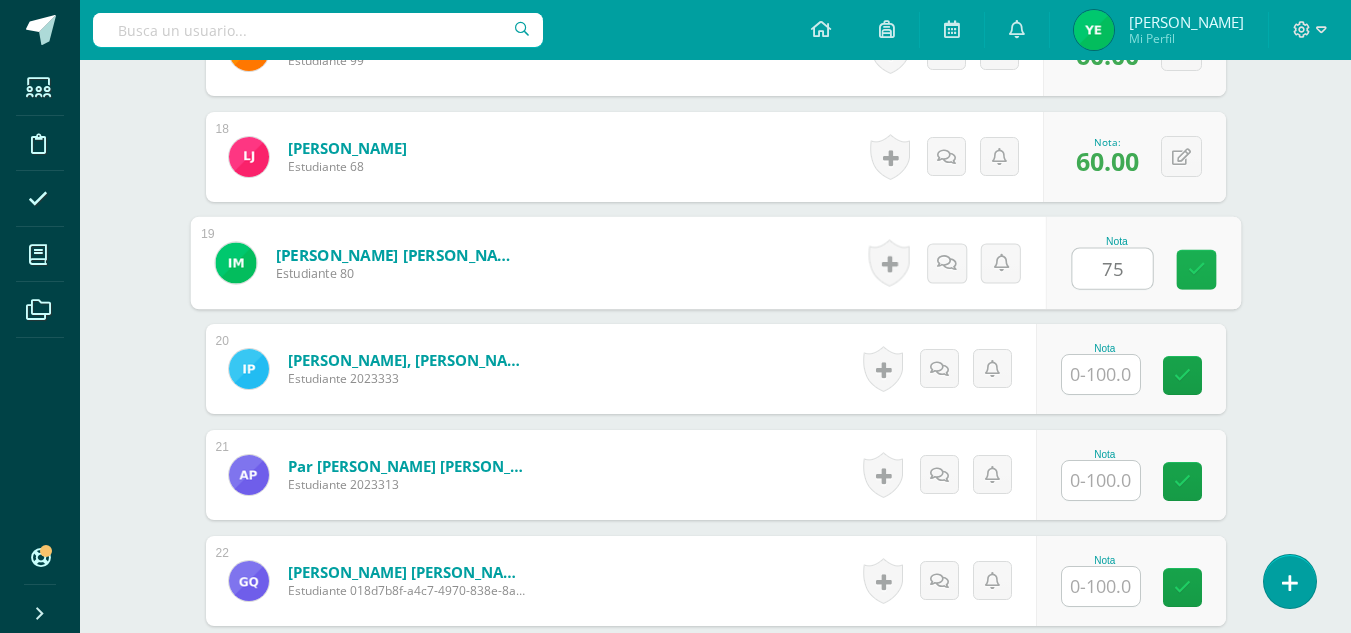 click at bounding box center (1196, 270) 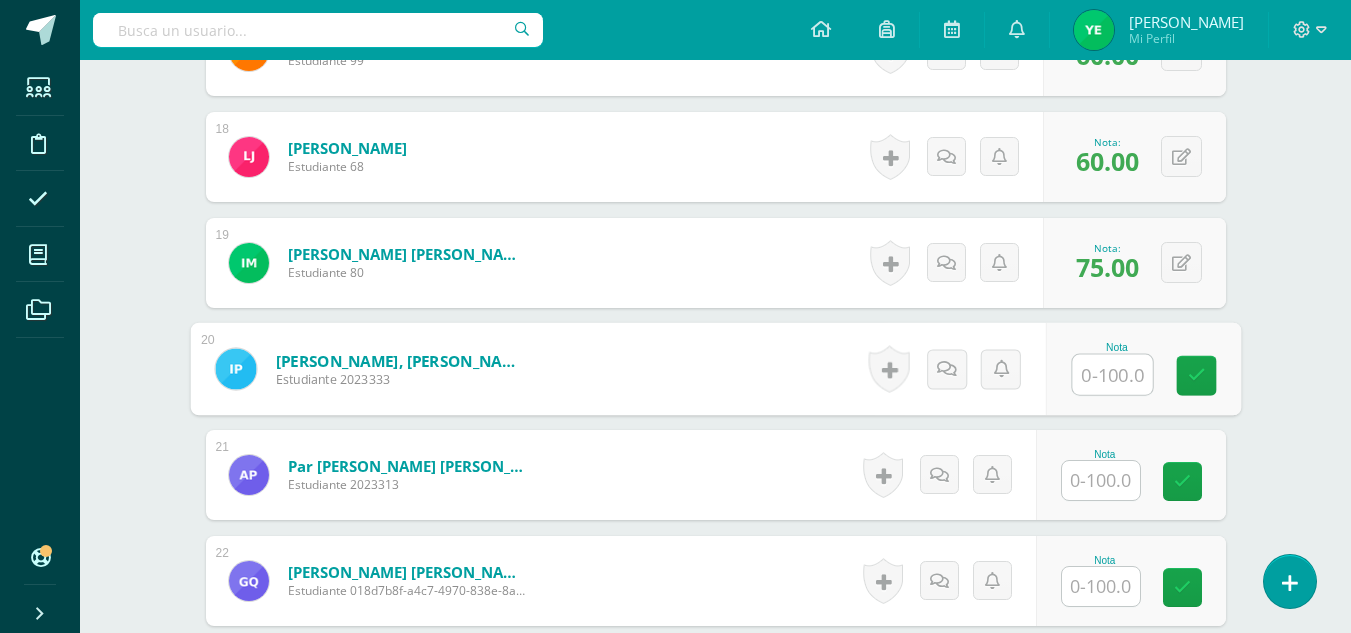 click at bounding box center [1112, 375] 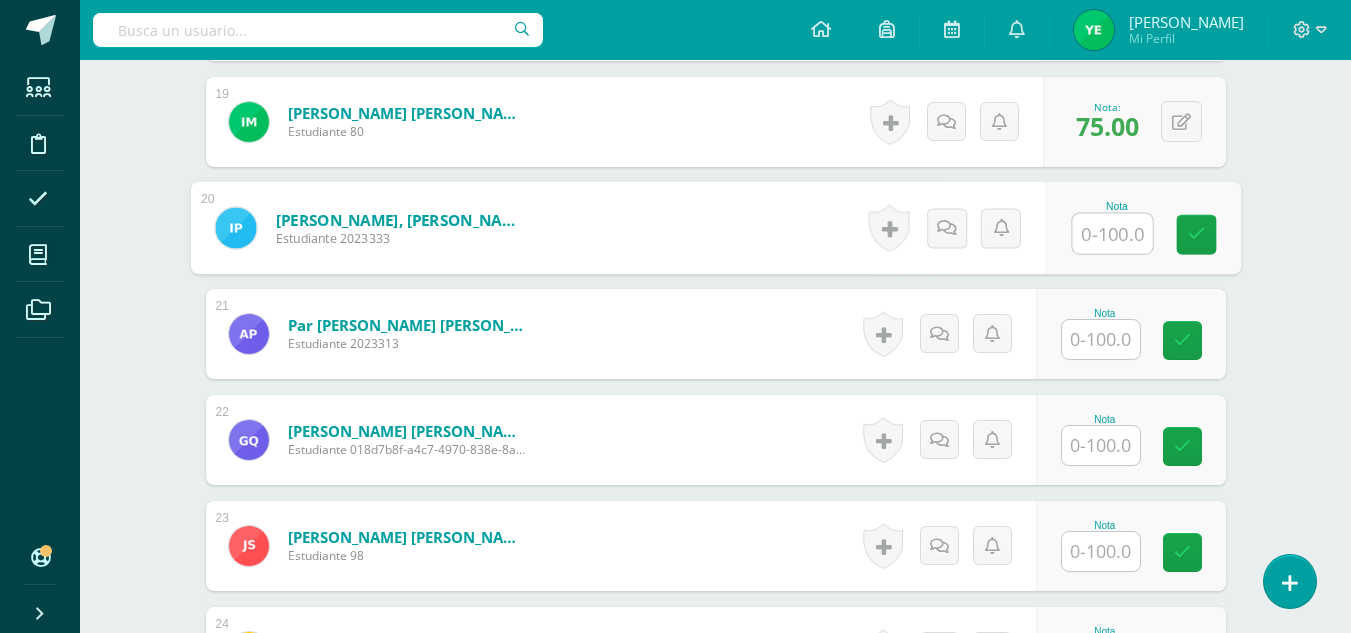 scroll, scrollTop: 2527, scrollLeft: 0, axis: vertical 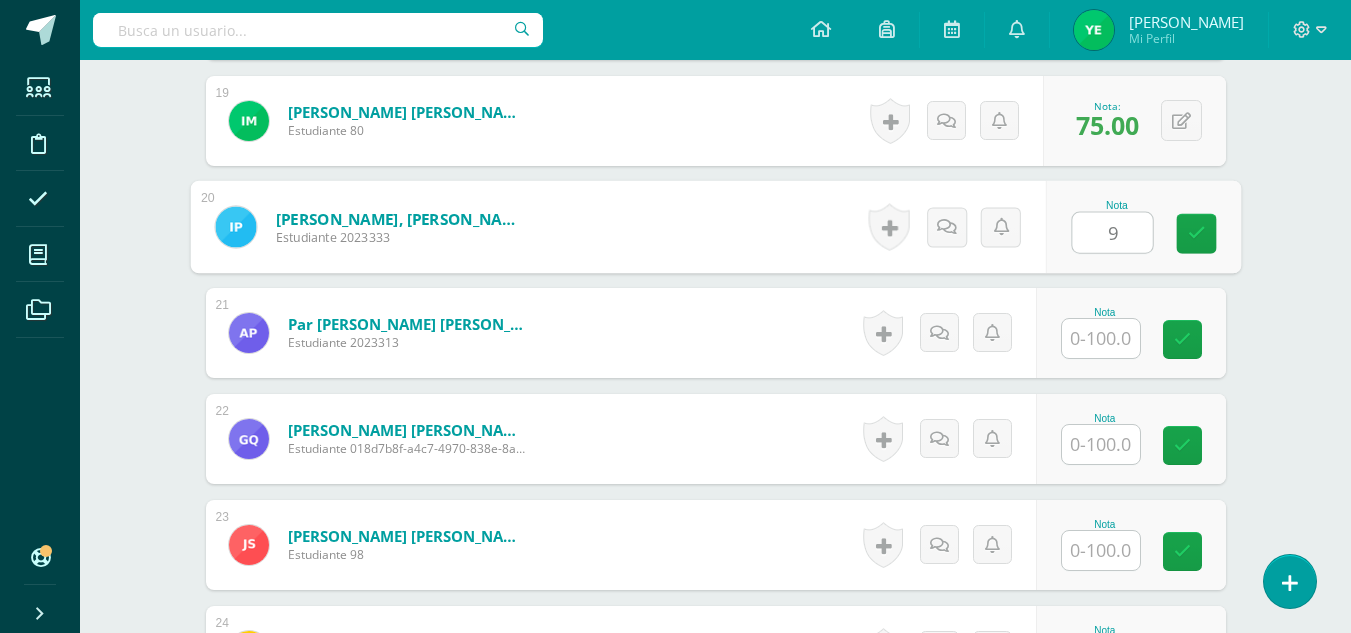 type on "90" 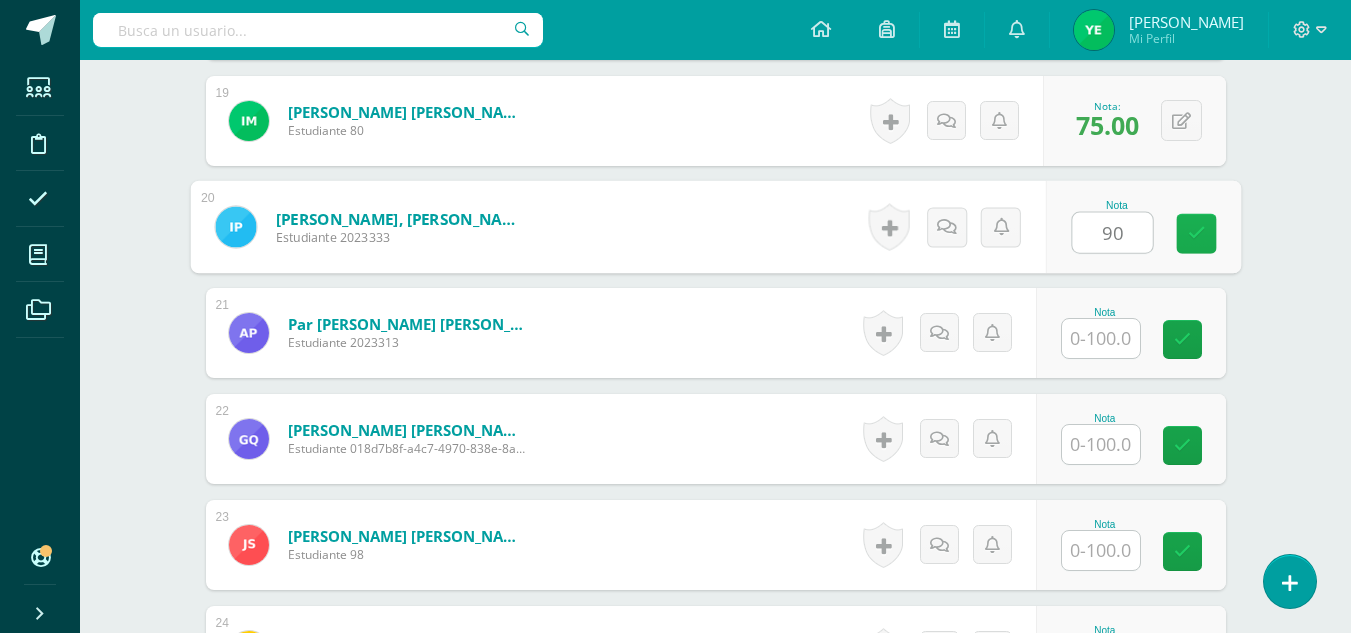 click at bounding box center (1196, 233) 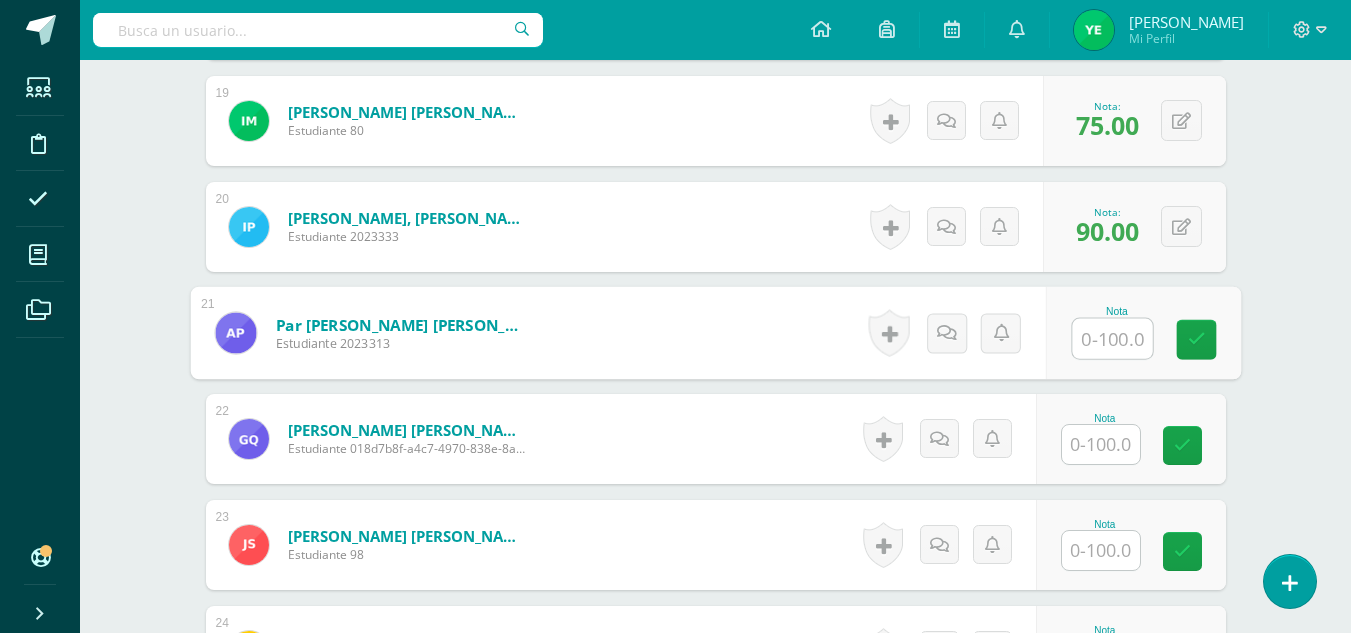 click at bounding box center [1112, 339] 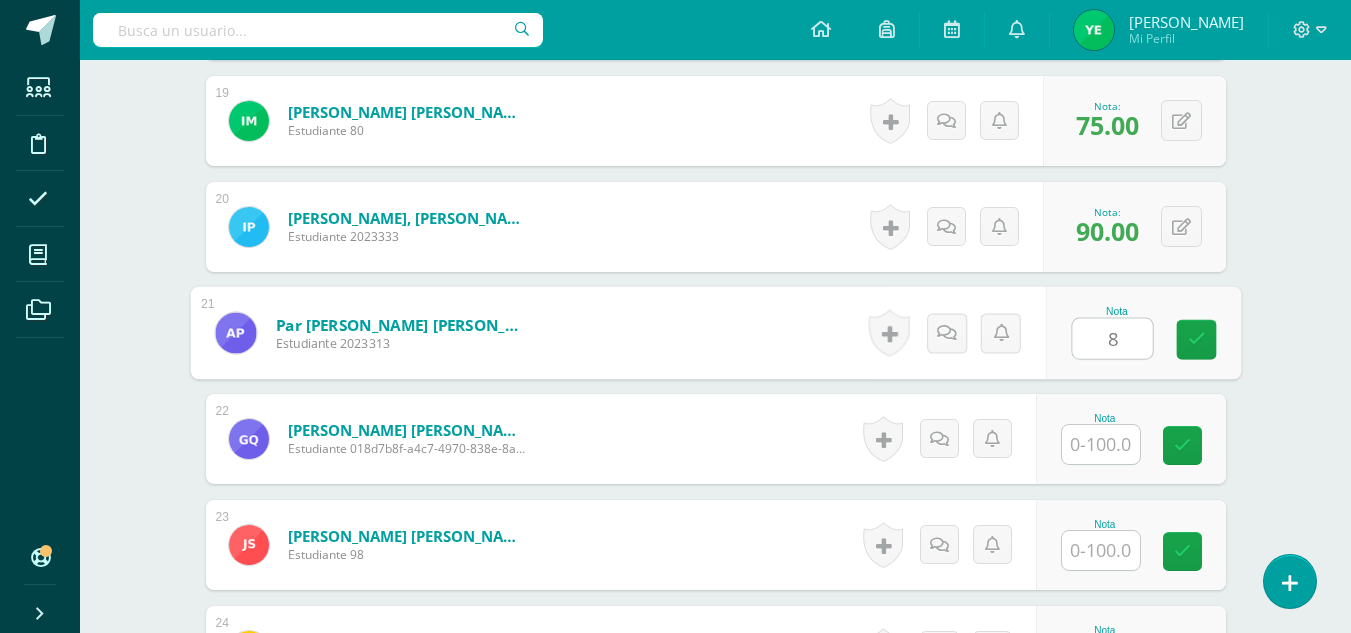 type on "85" 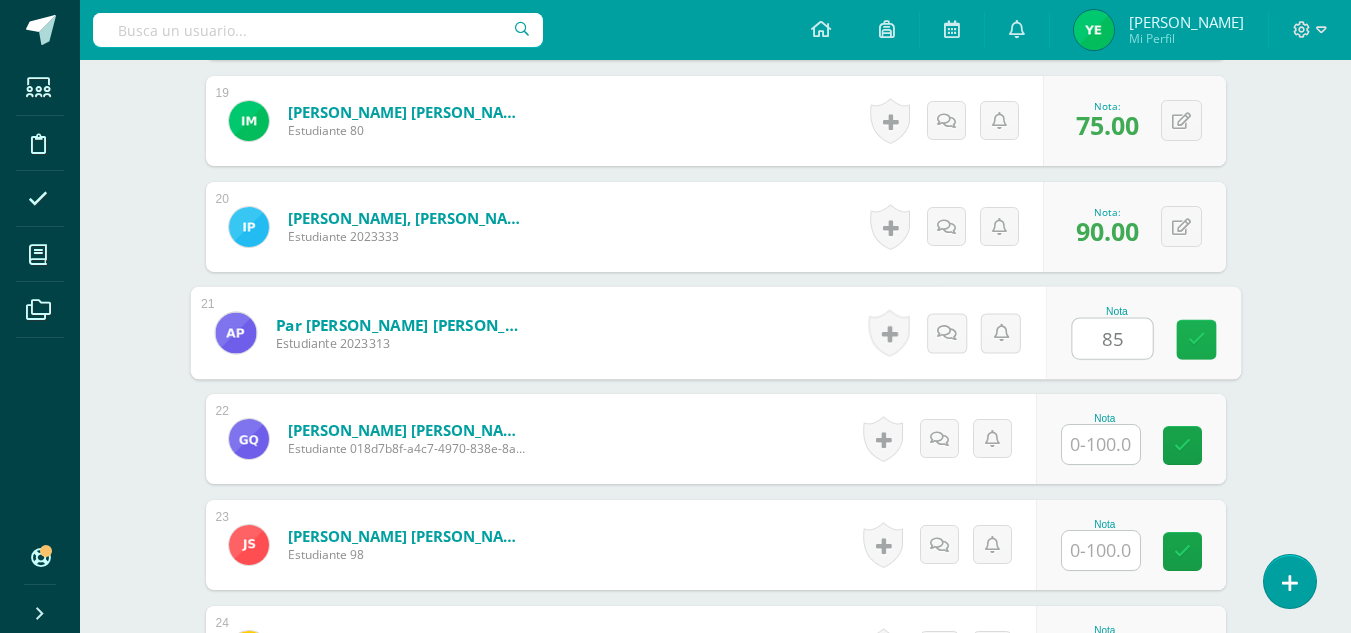 click at bounding box center [1196, 339] 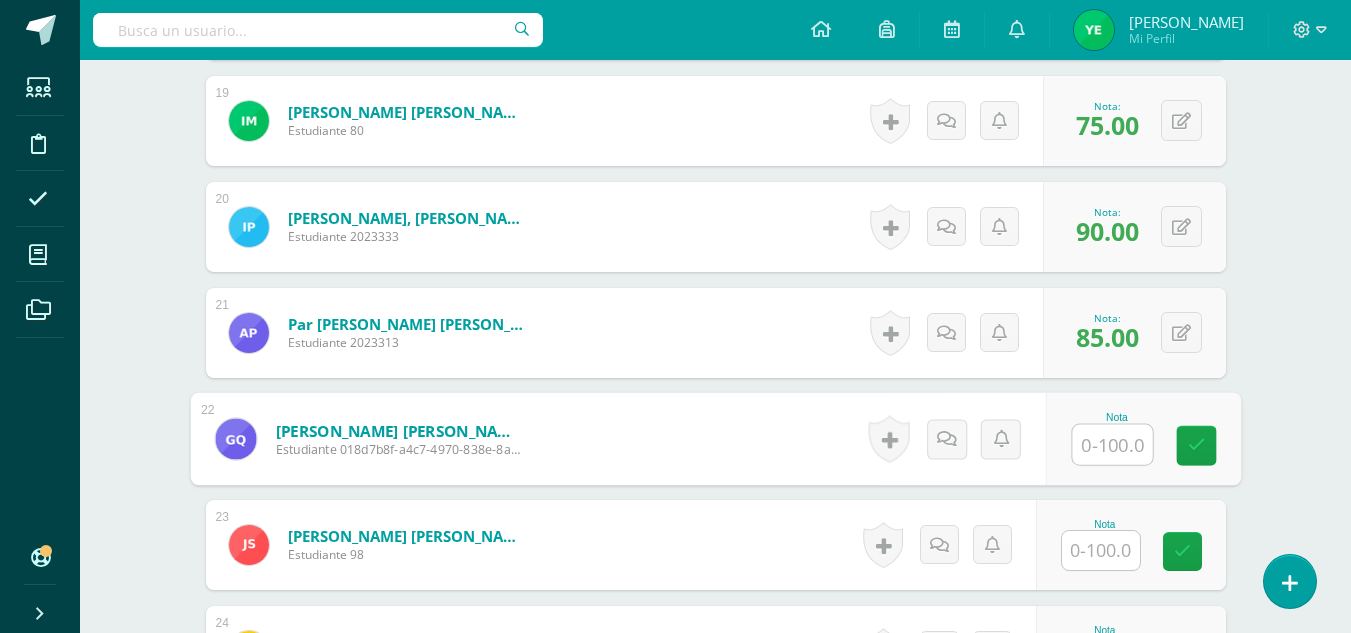 click at bounding box center [1112, 445] 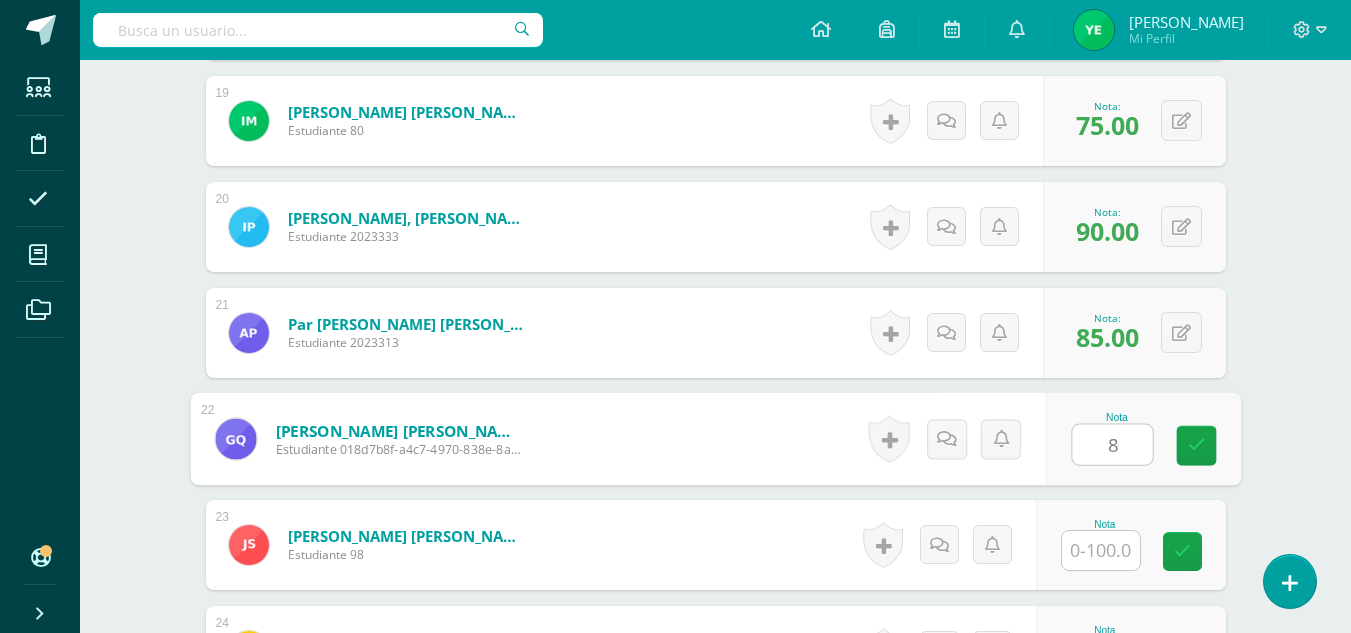 type on "85" 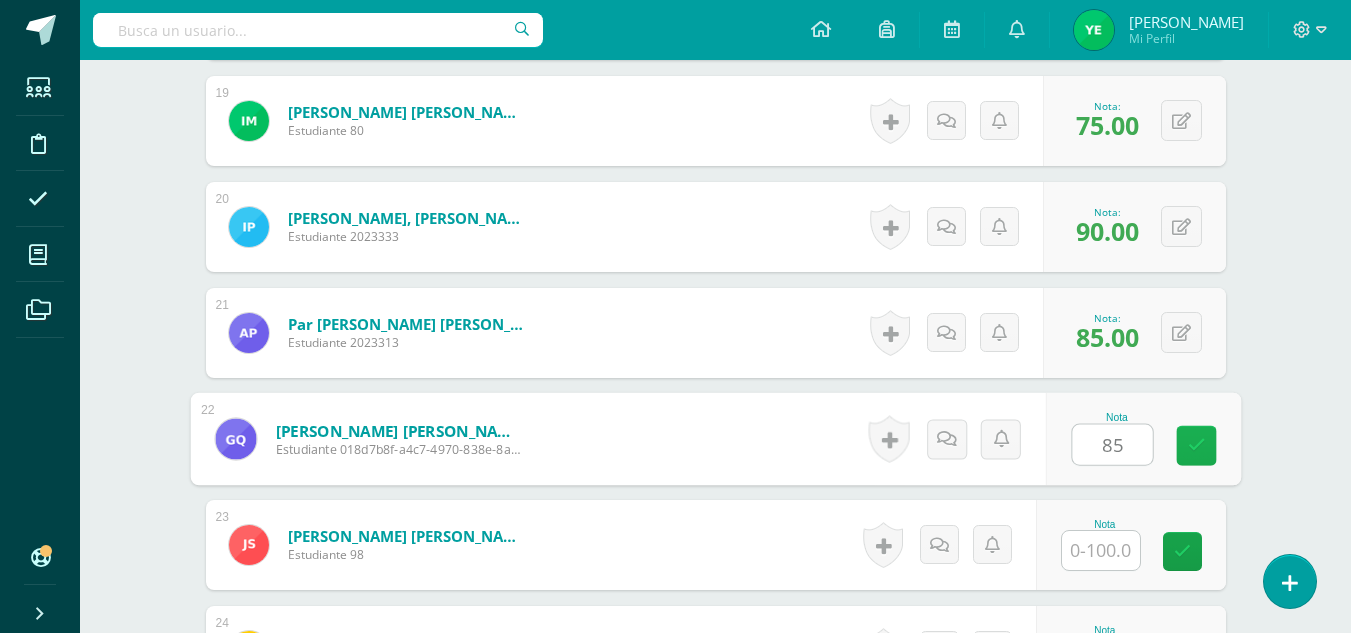 click at bounding box center (1196, 445) 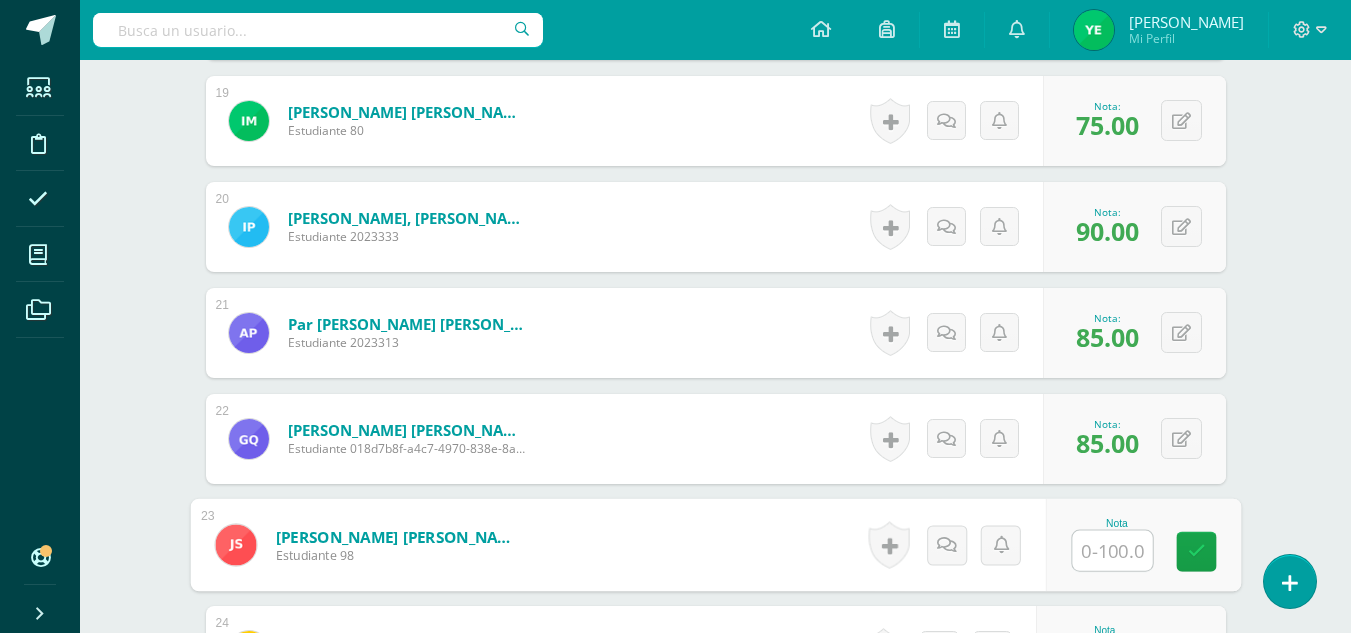 click at bounding box center (1112, 551) 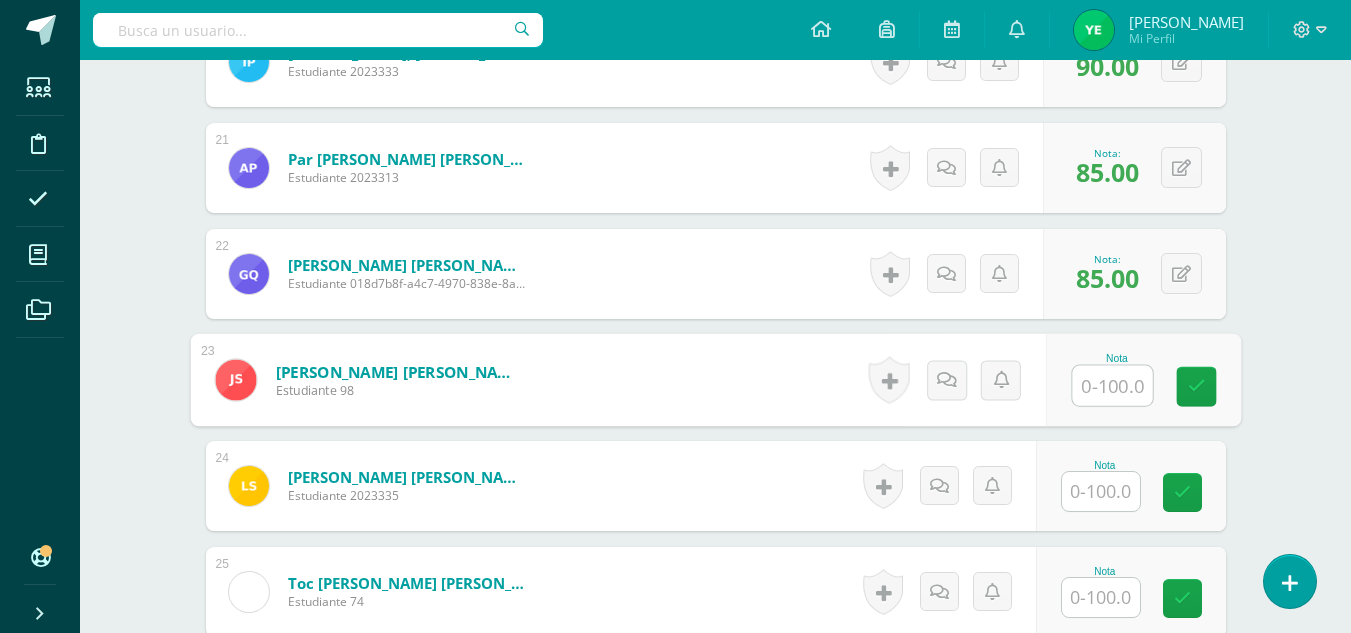 scroll, scrollTop: 2717, scrollLeft: 0, axis: vertical 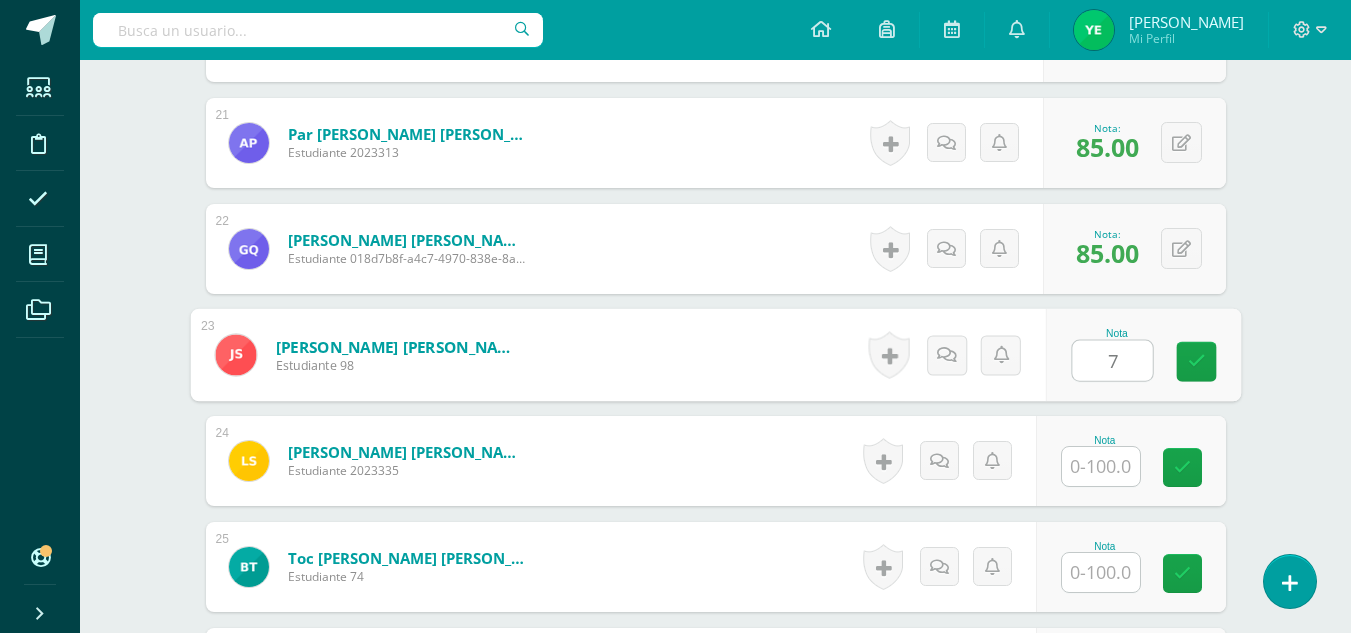 type on "71" 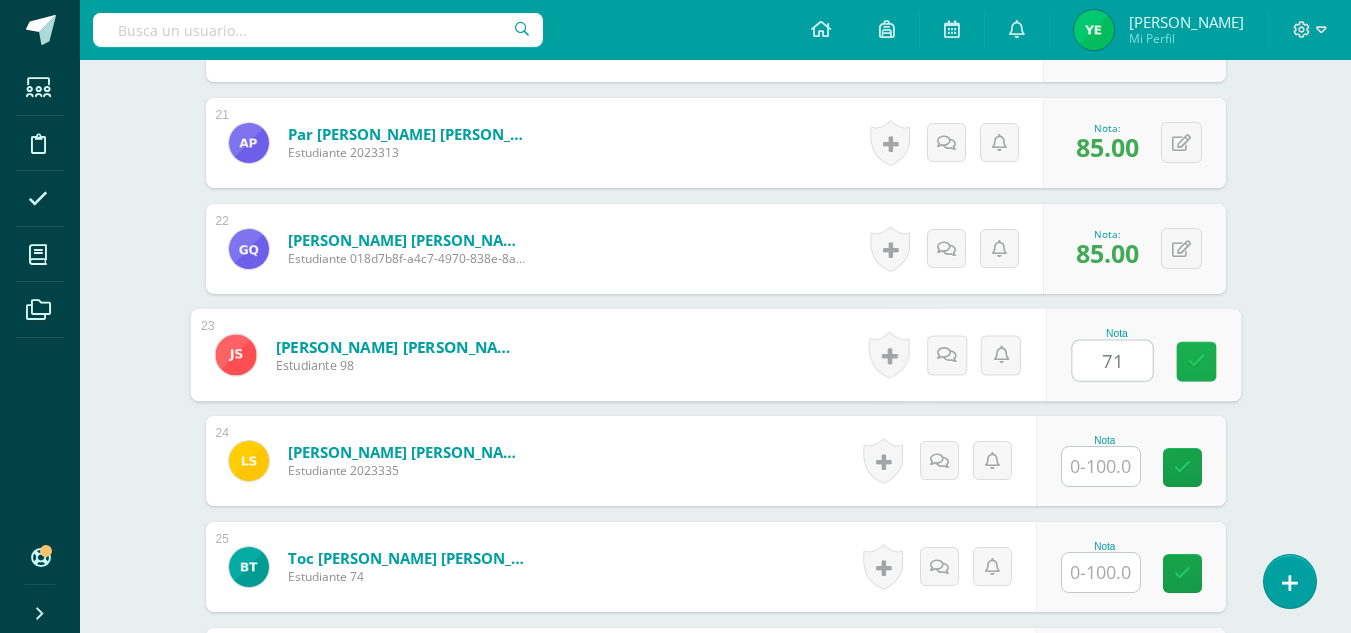 click at bounding box center [1196, 362] 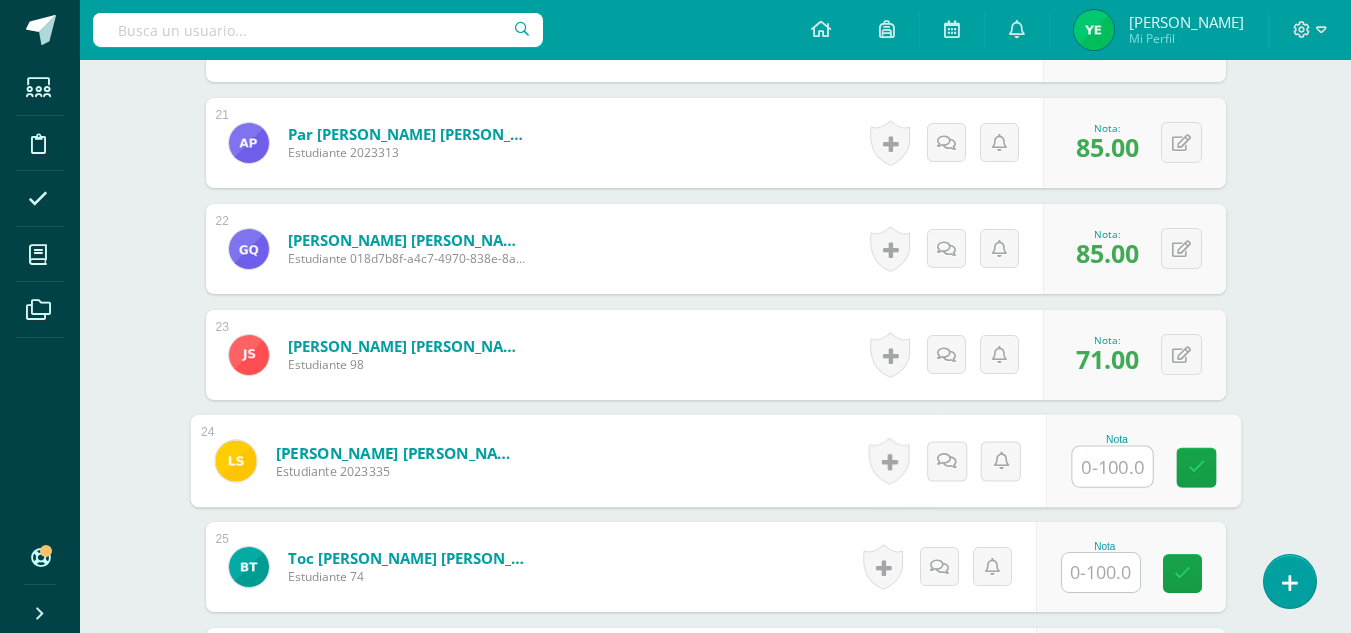 click at bounding box center [1112, 467] 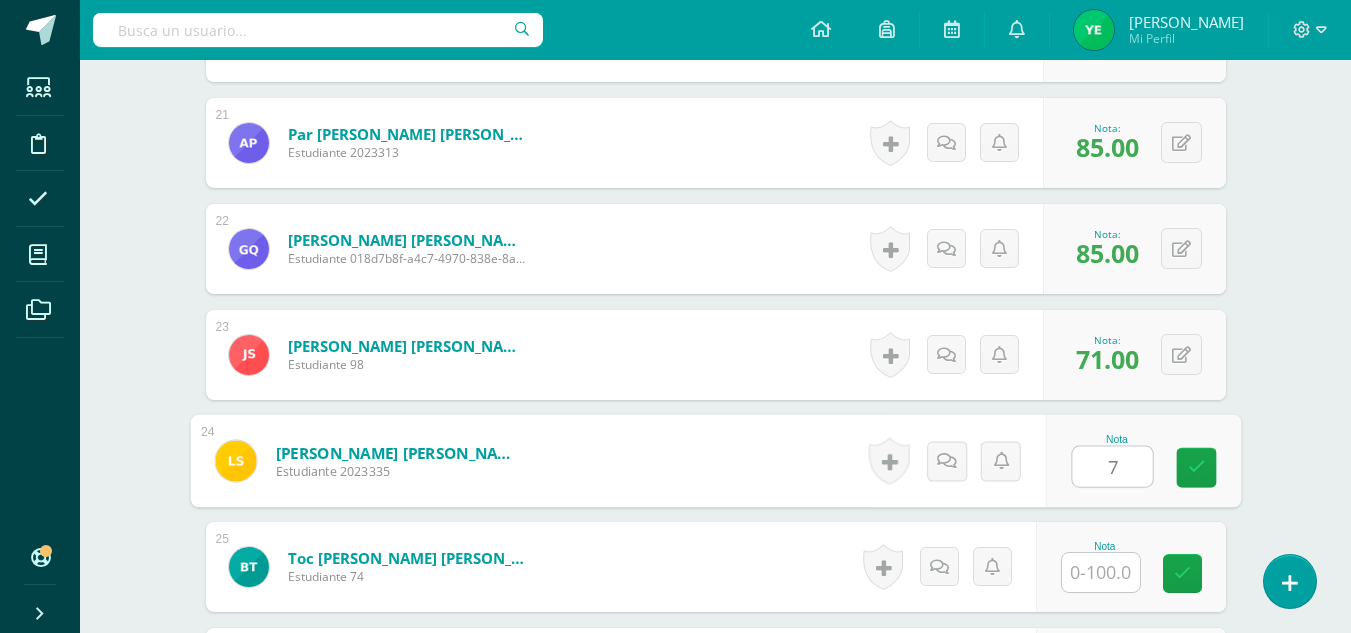 type on "70" 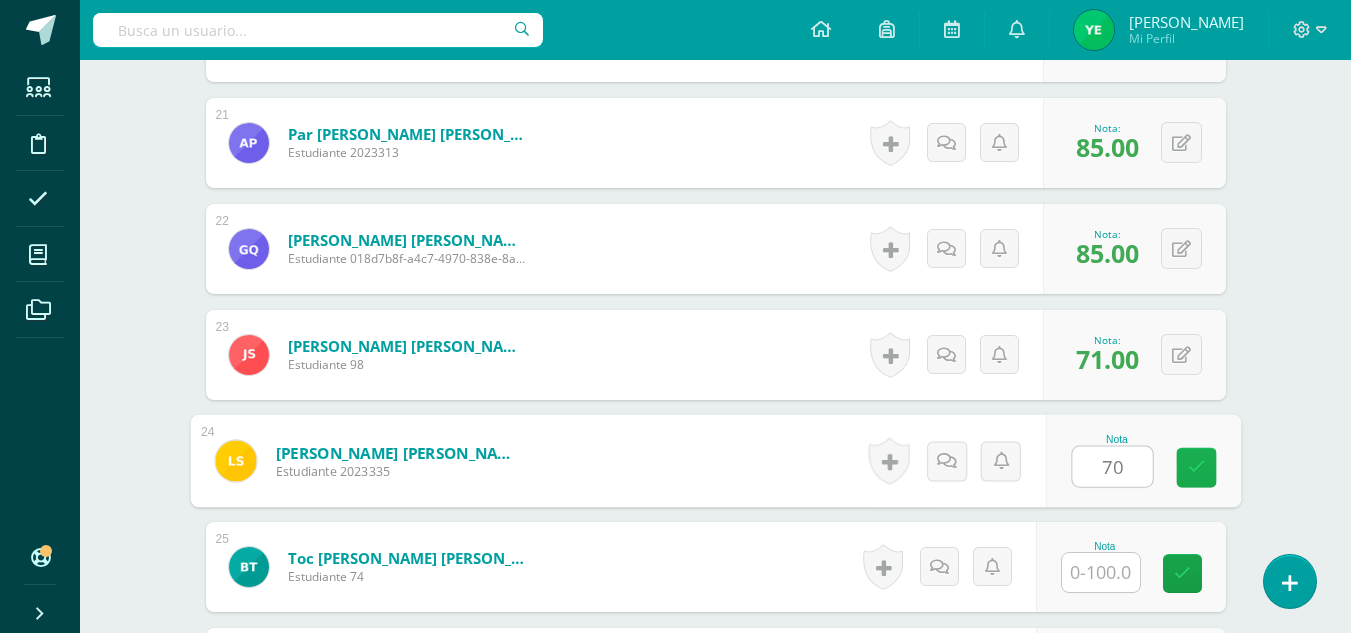 click at bounding box center (1196, 467) 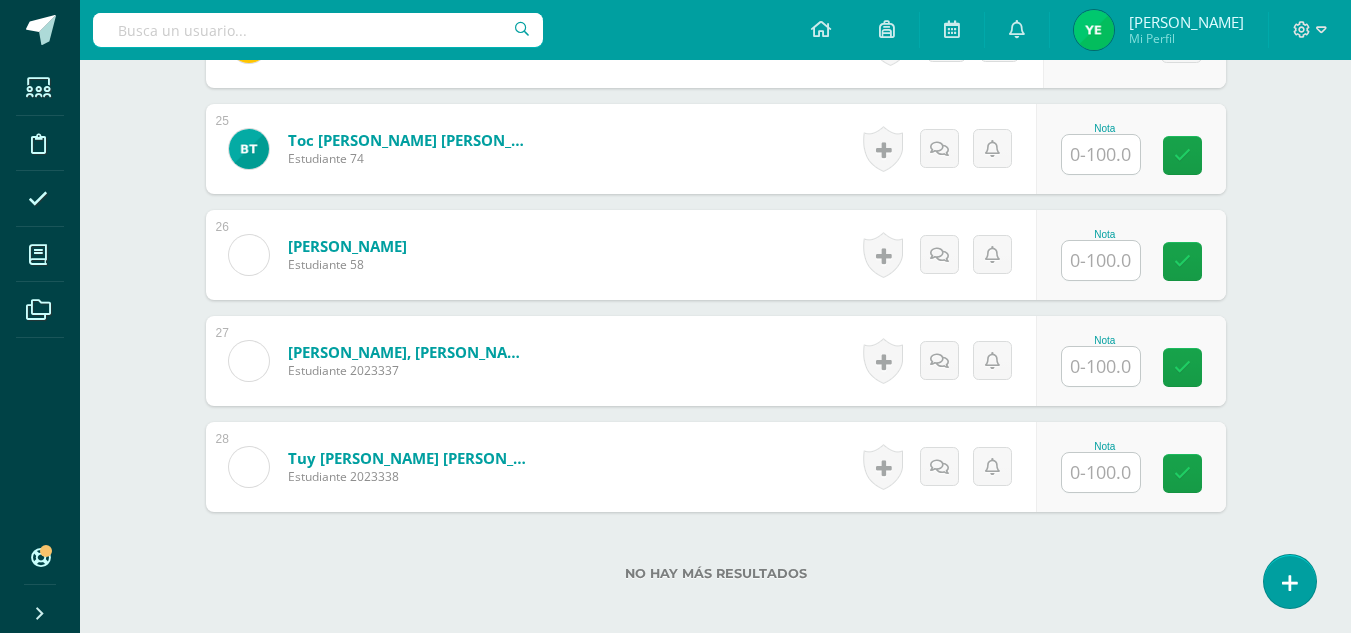 scroll, scrollTop: 3129, scrollLeft: 0, axis: vertical 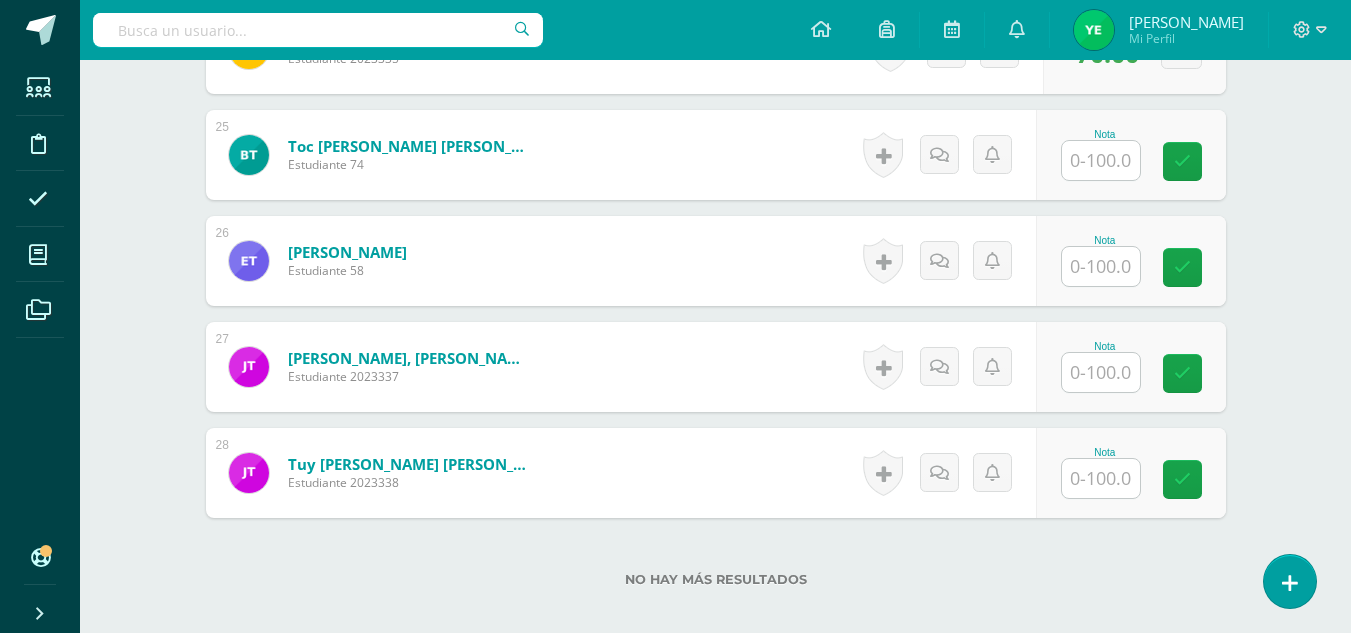 click on "No hay más resultados" at bounding box center [716, 564] 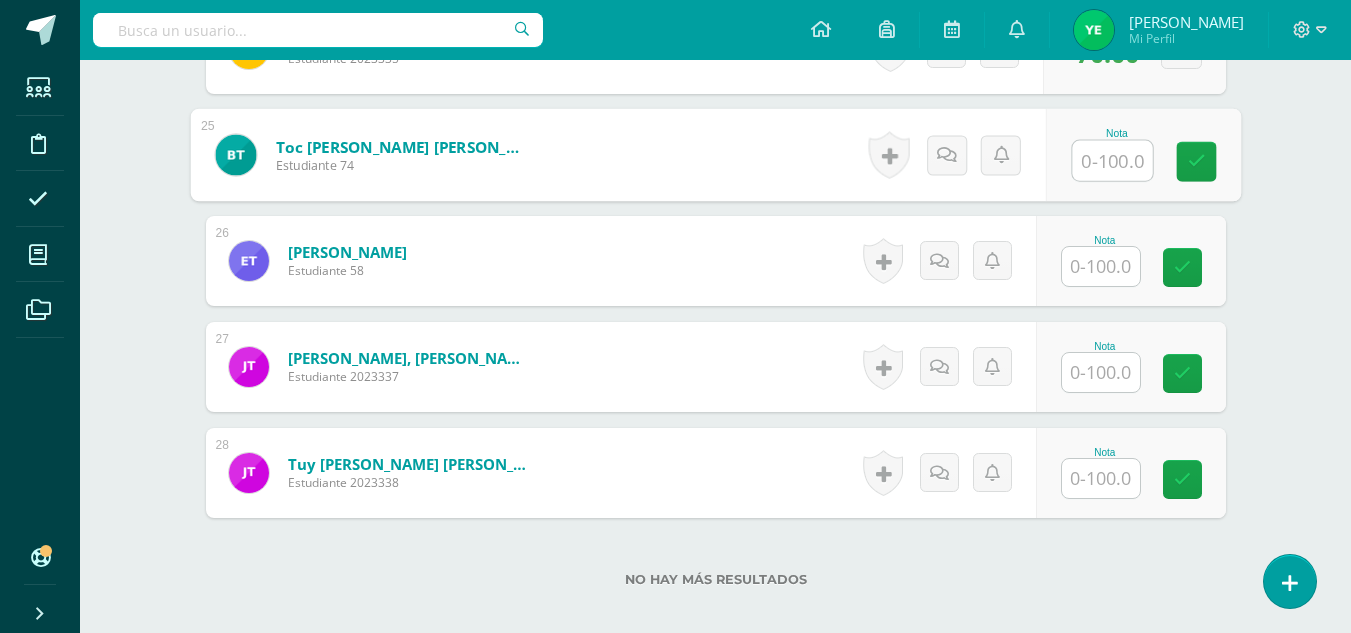 click at bounding box center [1112, 161] 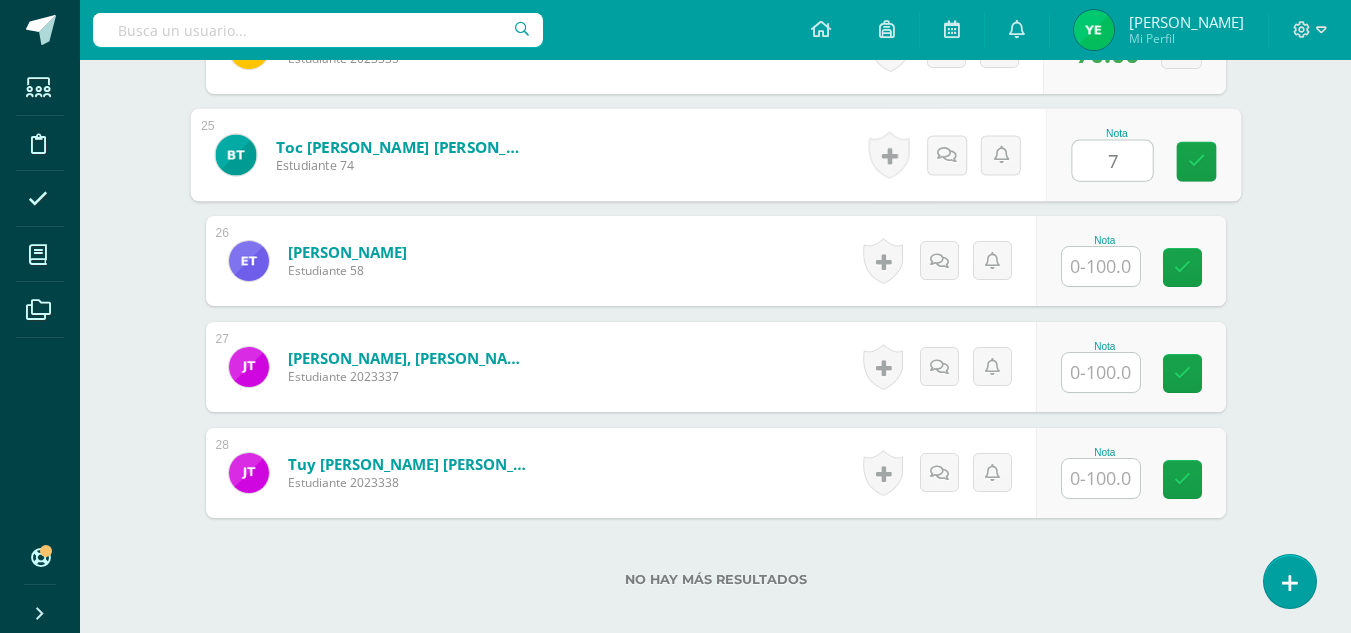 type on "70" 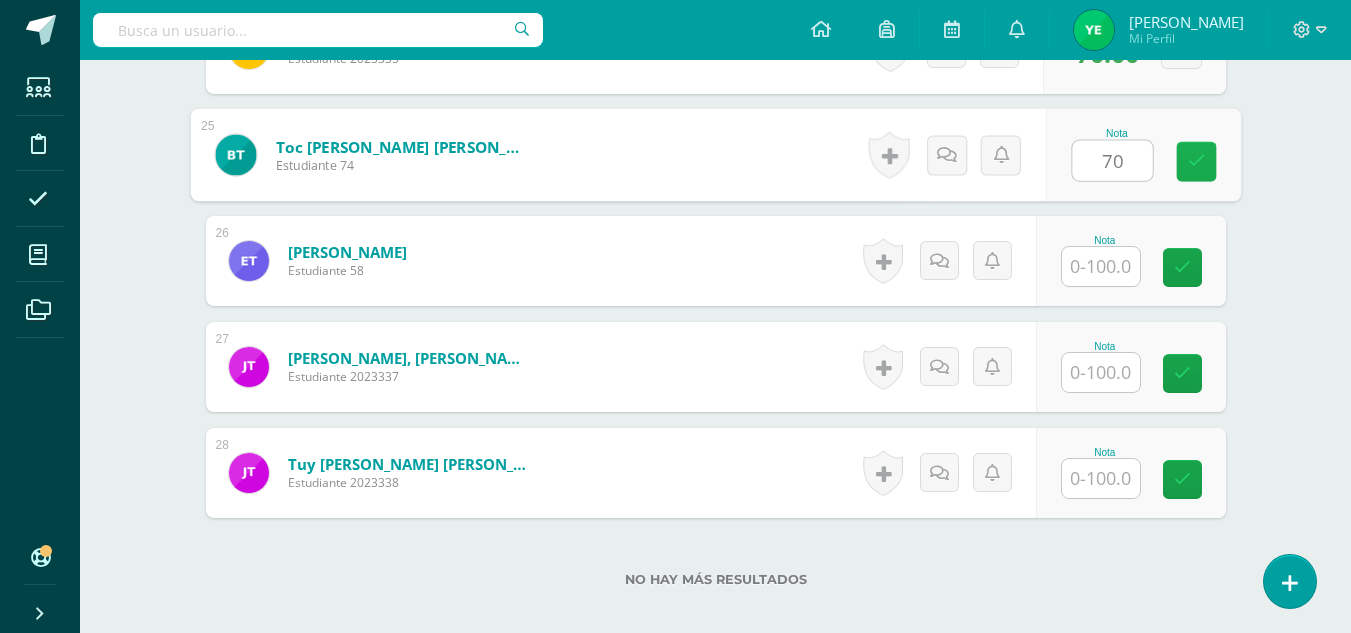 click at bounding box center [1196, 162] 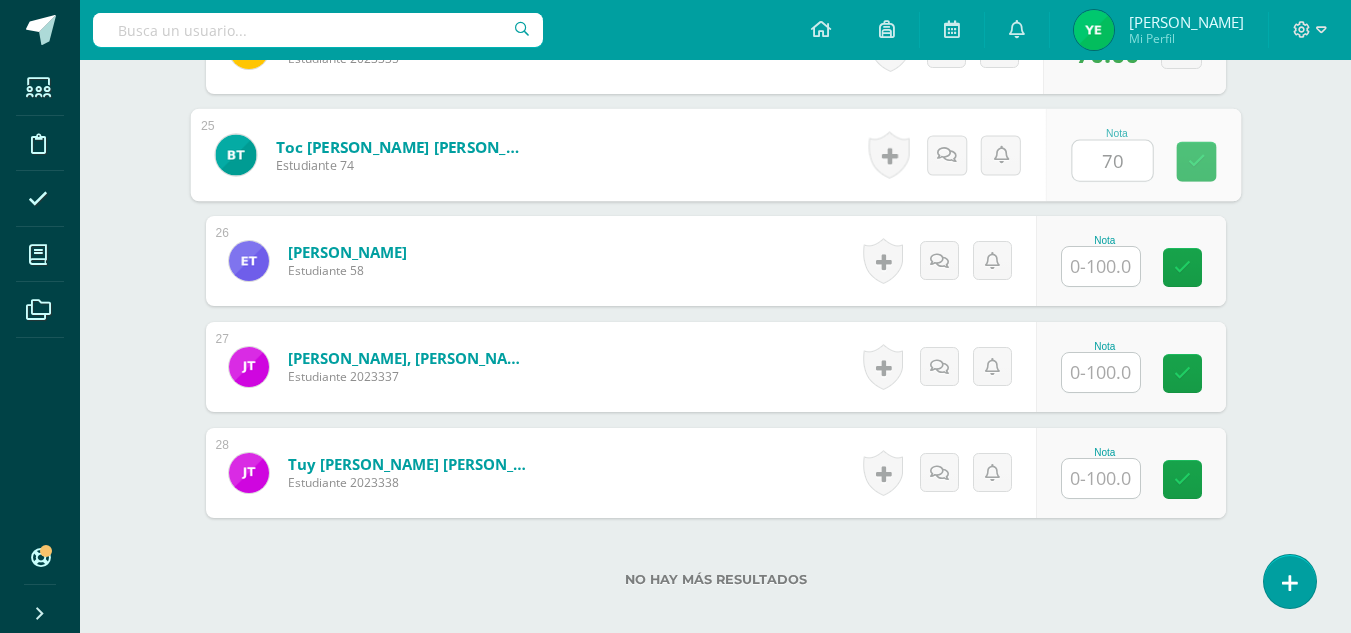 click at bounding box center [1196, 161] 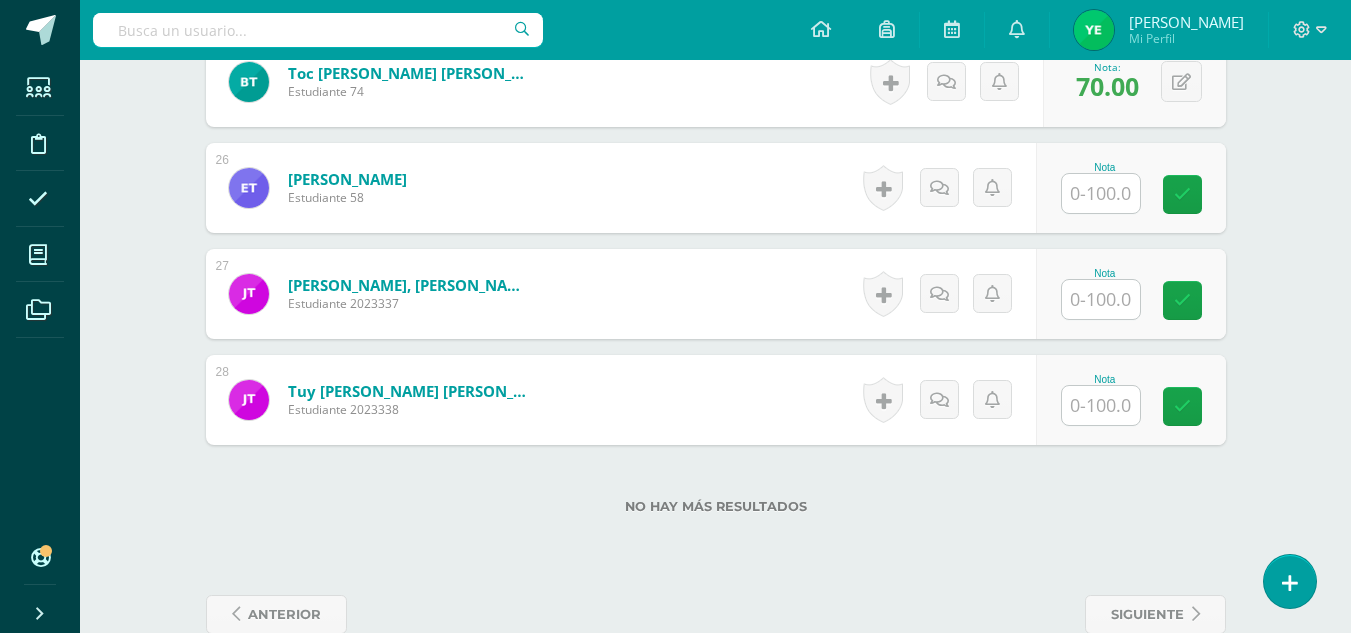 scroll, scrollTop: 3216, scrollLeft: 0, axis: vertical 